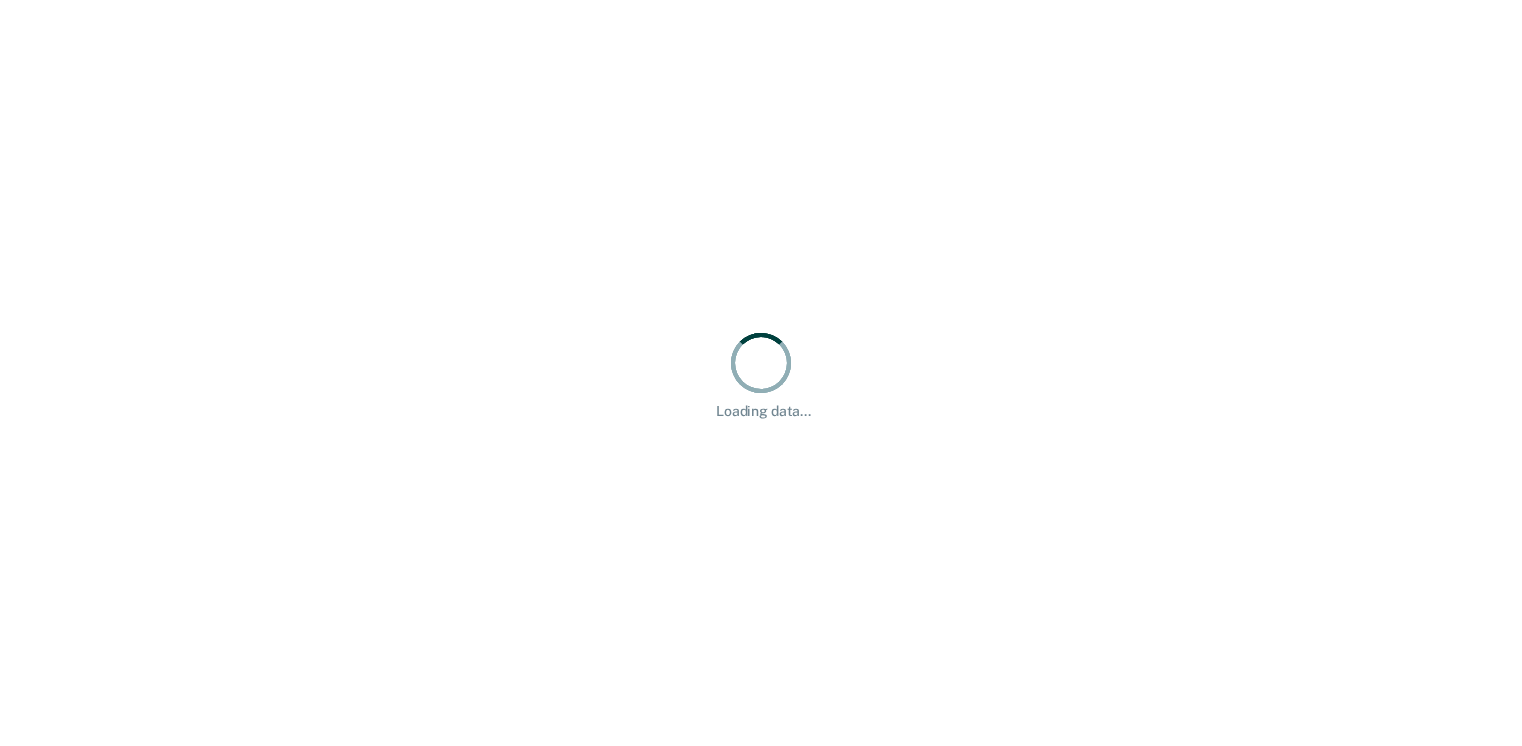 scroll, scrollTop: 0, scrollLeft: 0, axis: both 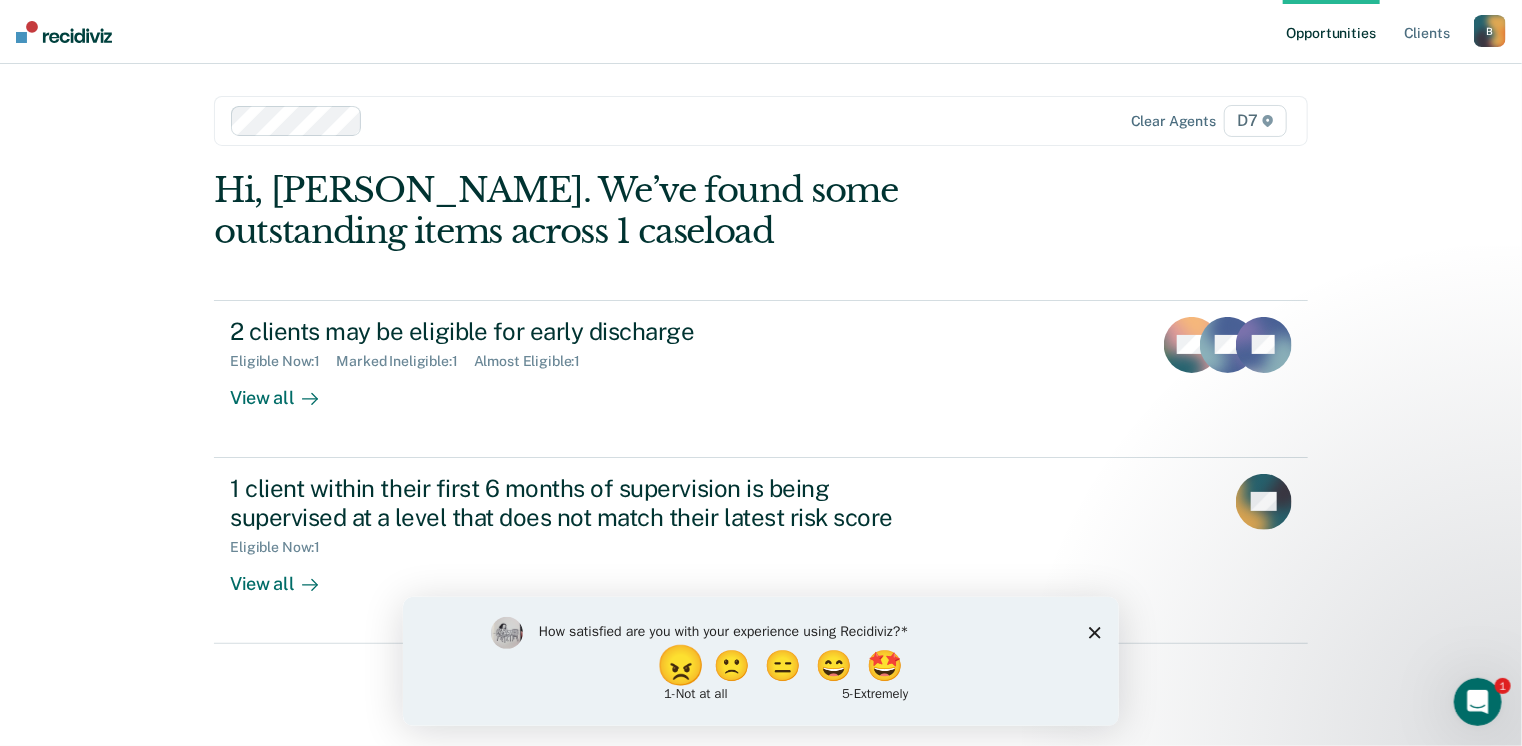 click on "😠" at bounding box center (682, 665) 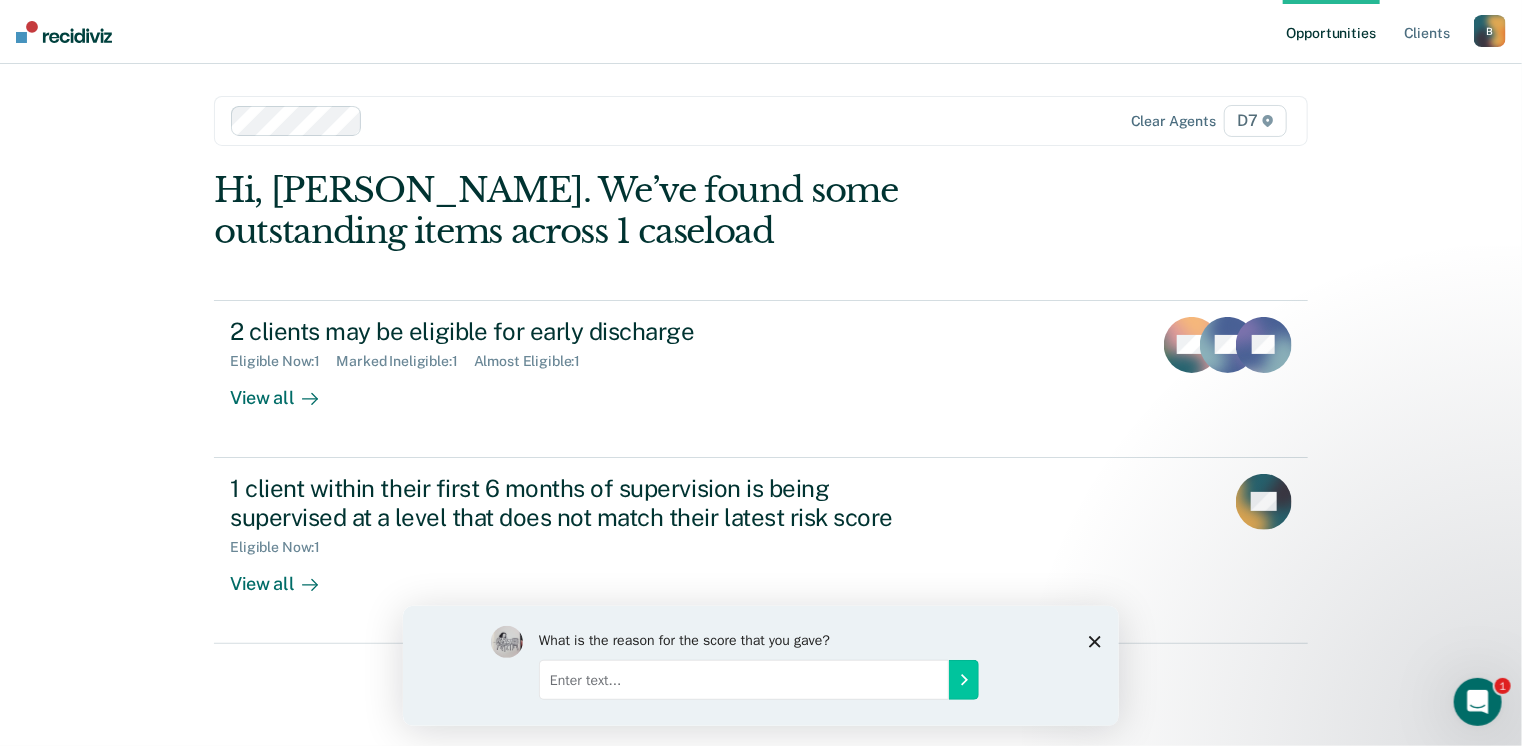 click at bounding box center (743, 679) 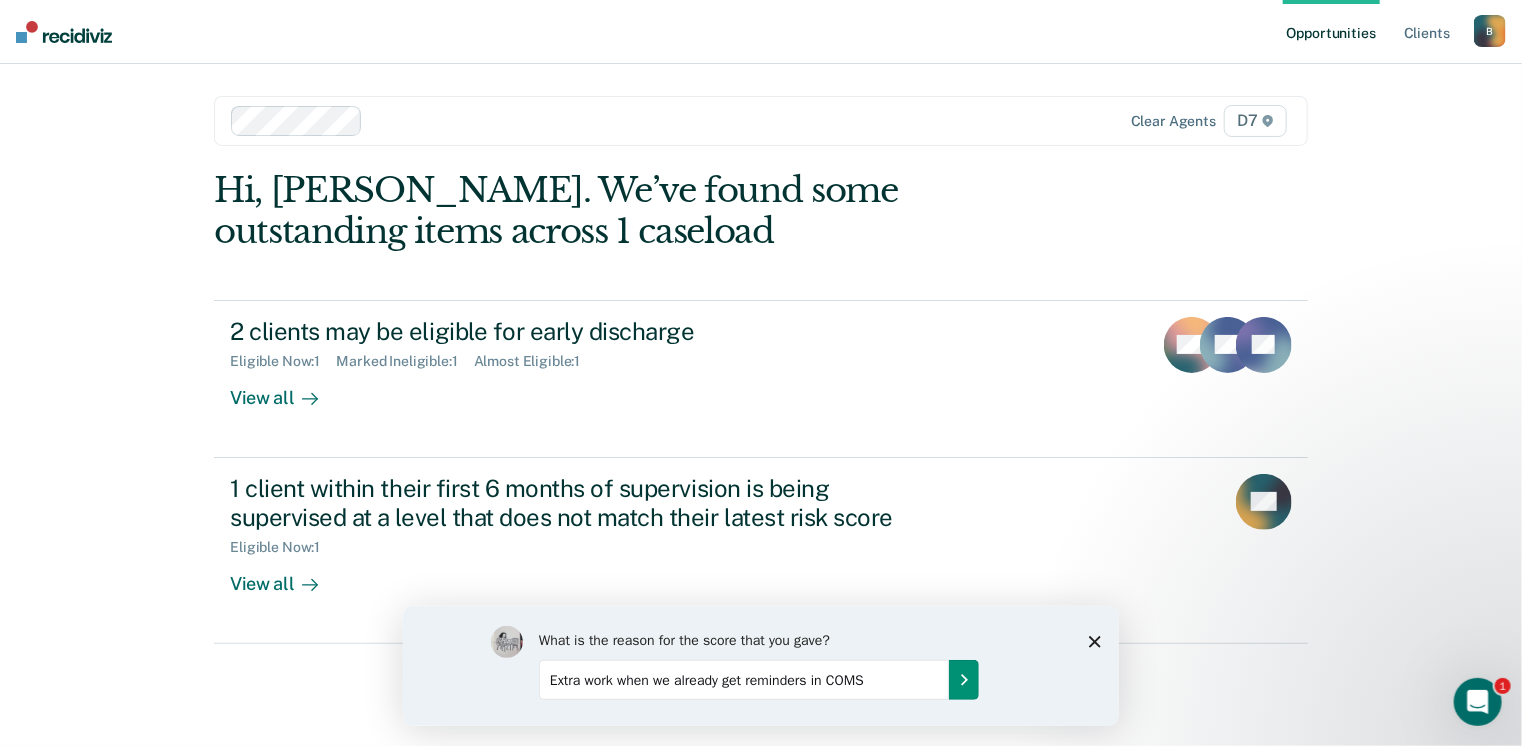 type on "Extra work when we already get reminders in COMS" 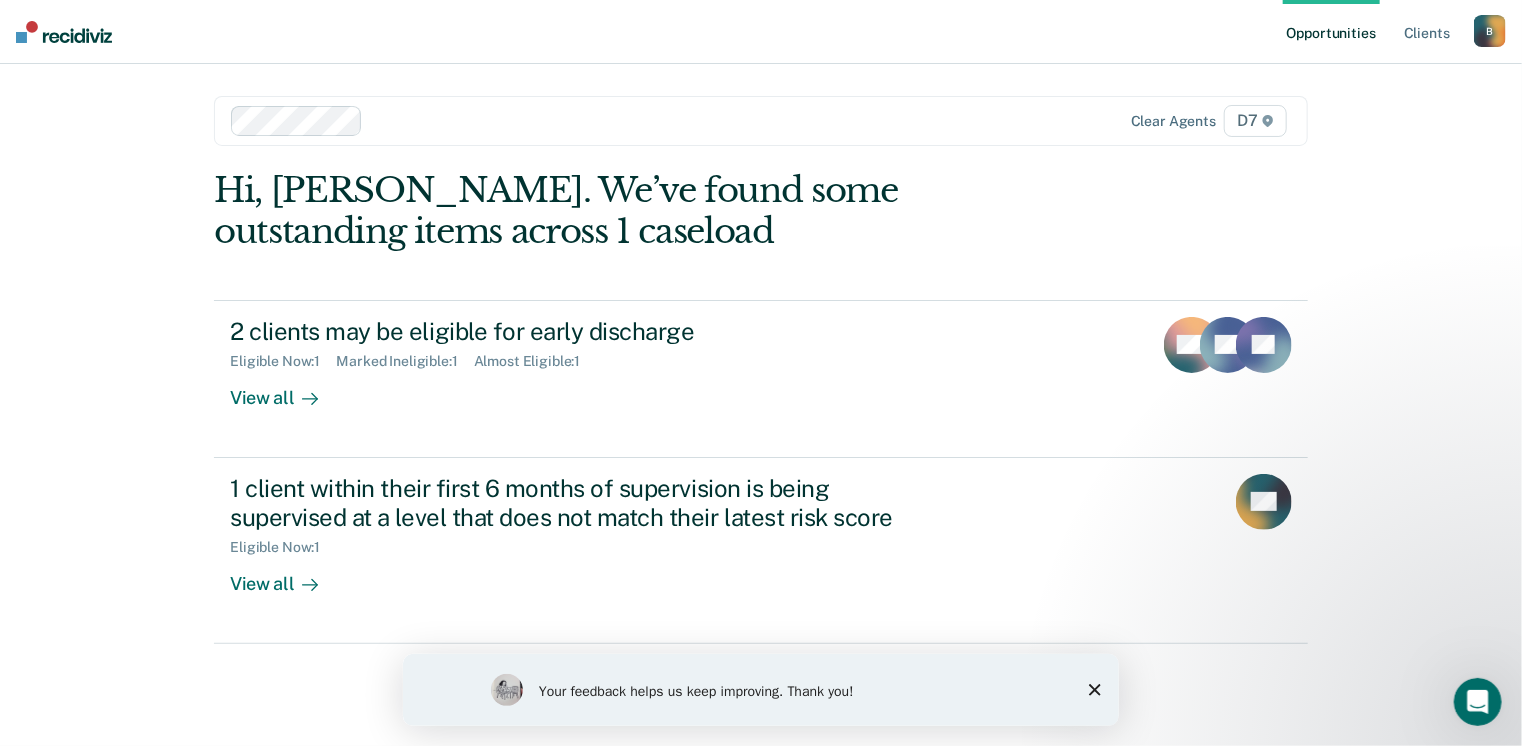 click 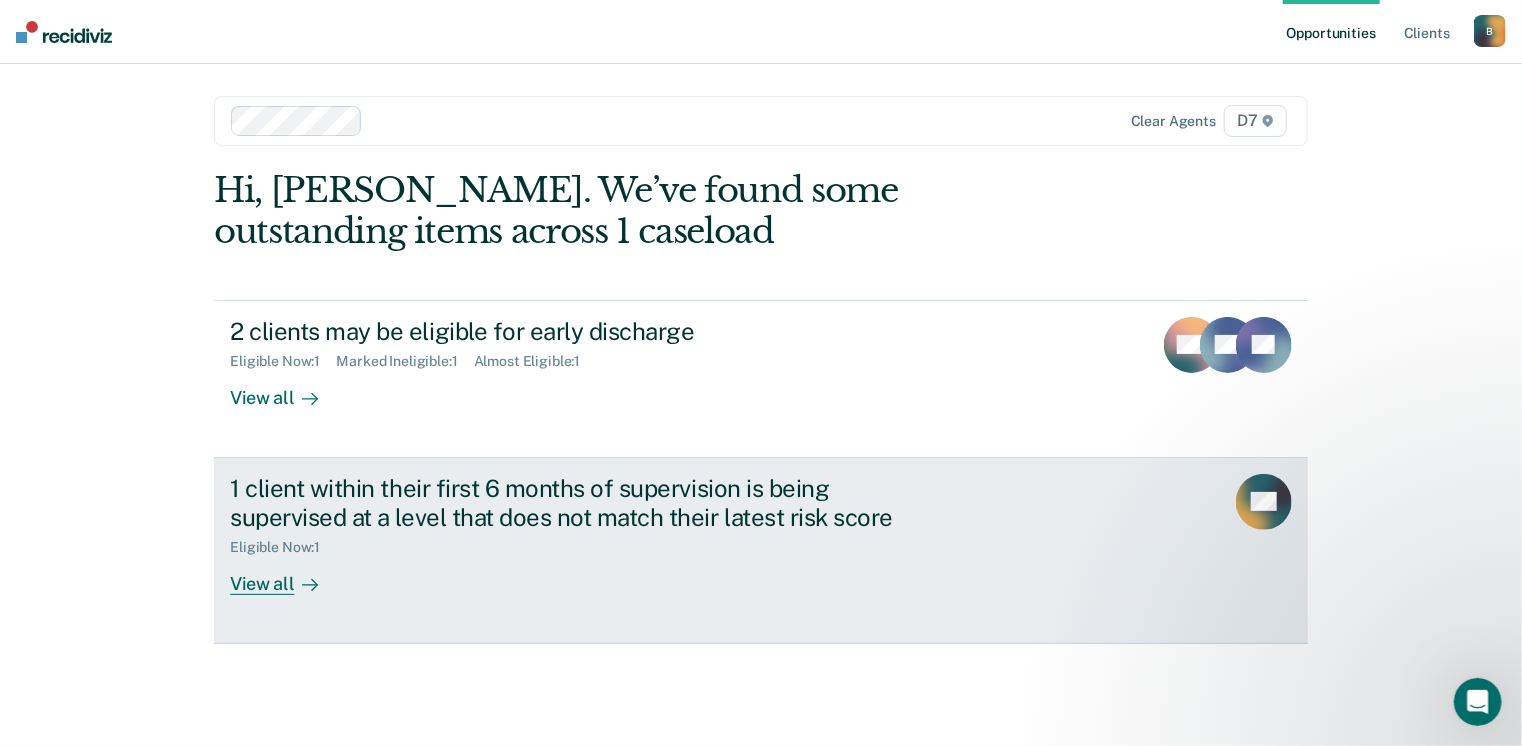 click on "View all" at bounding box center (286, 575) 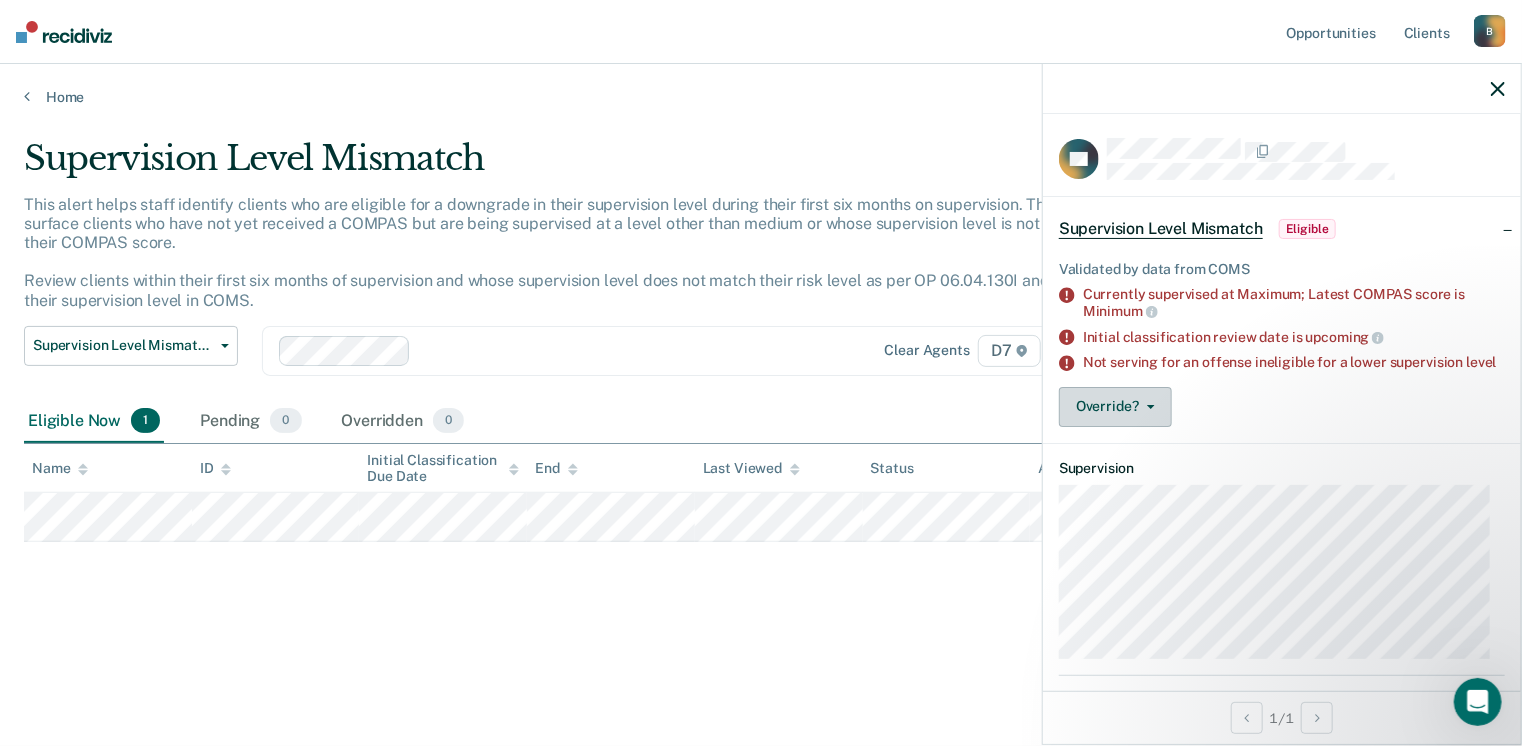click on "Override?" at bounding box center (1115, 407) 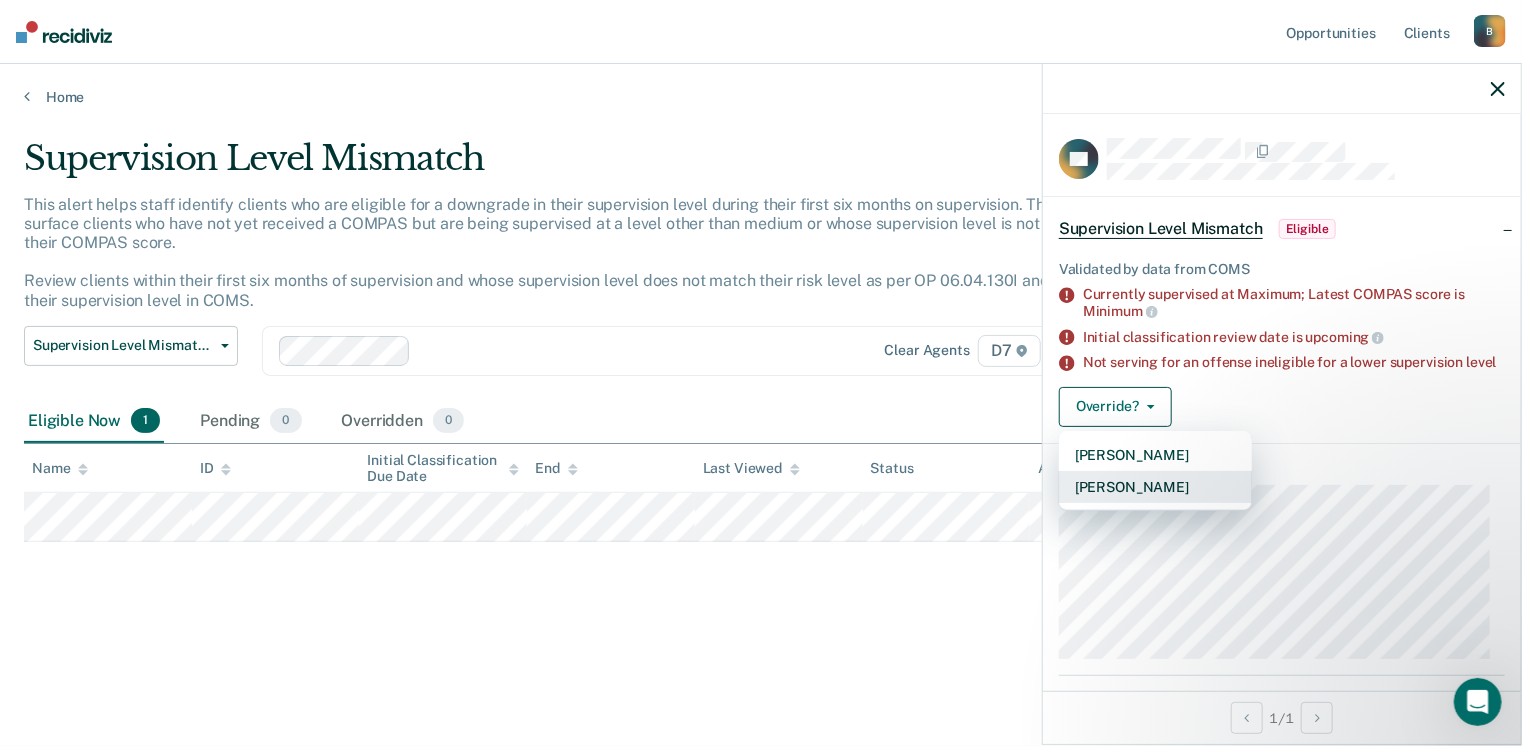 click on "[PERSON_NAME]" at bounding box center [1155, 487] 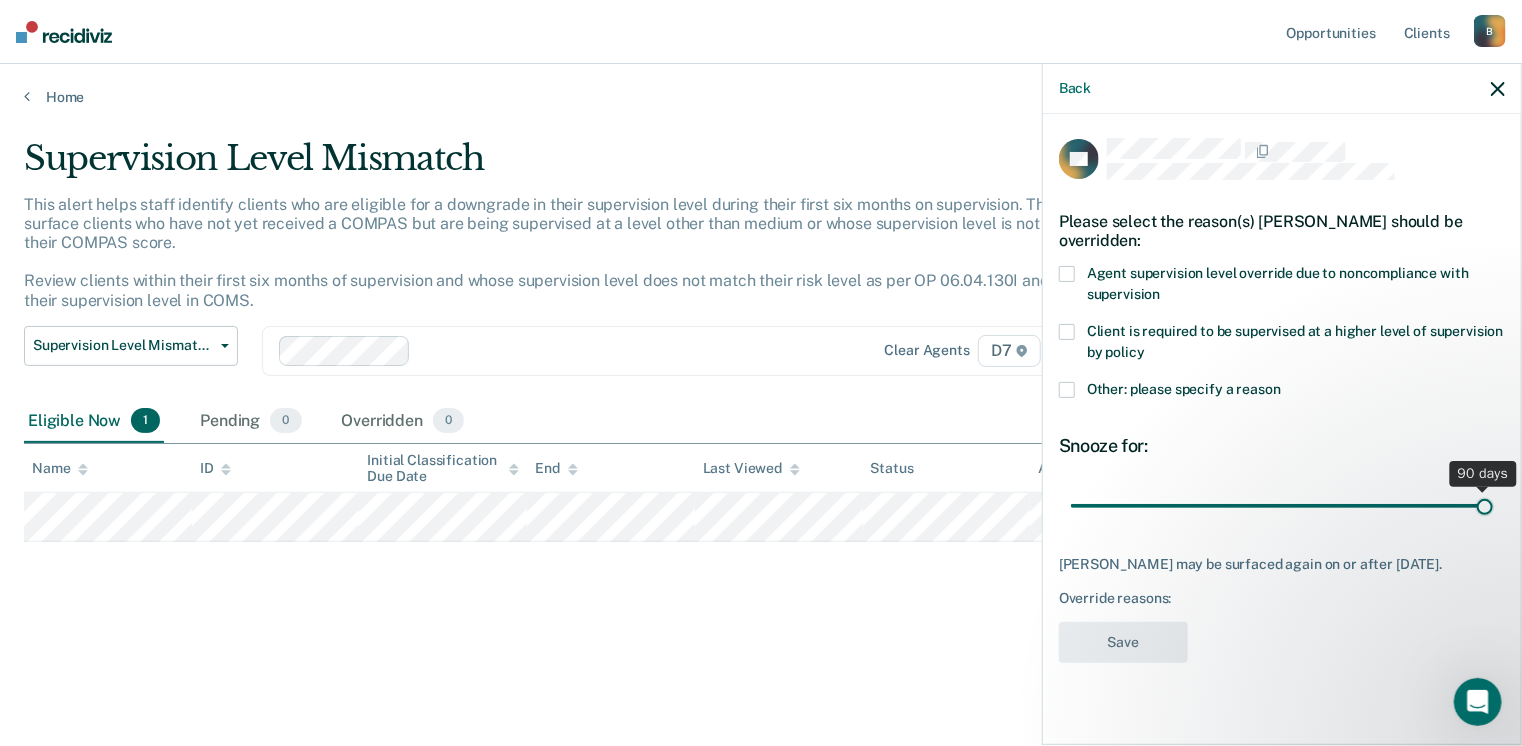 drag, startPoint x: 1208, startPoint y: 501, endPoint x: 1504, endPoint y: 498, distance: 296.0152 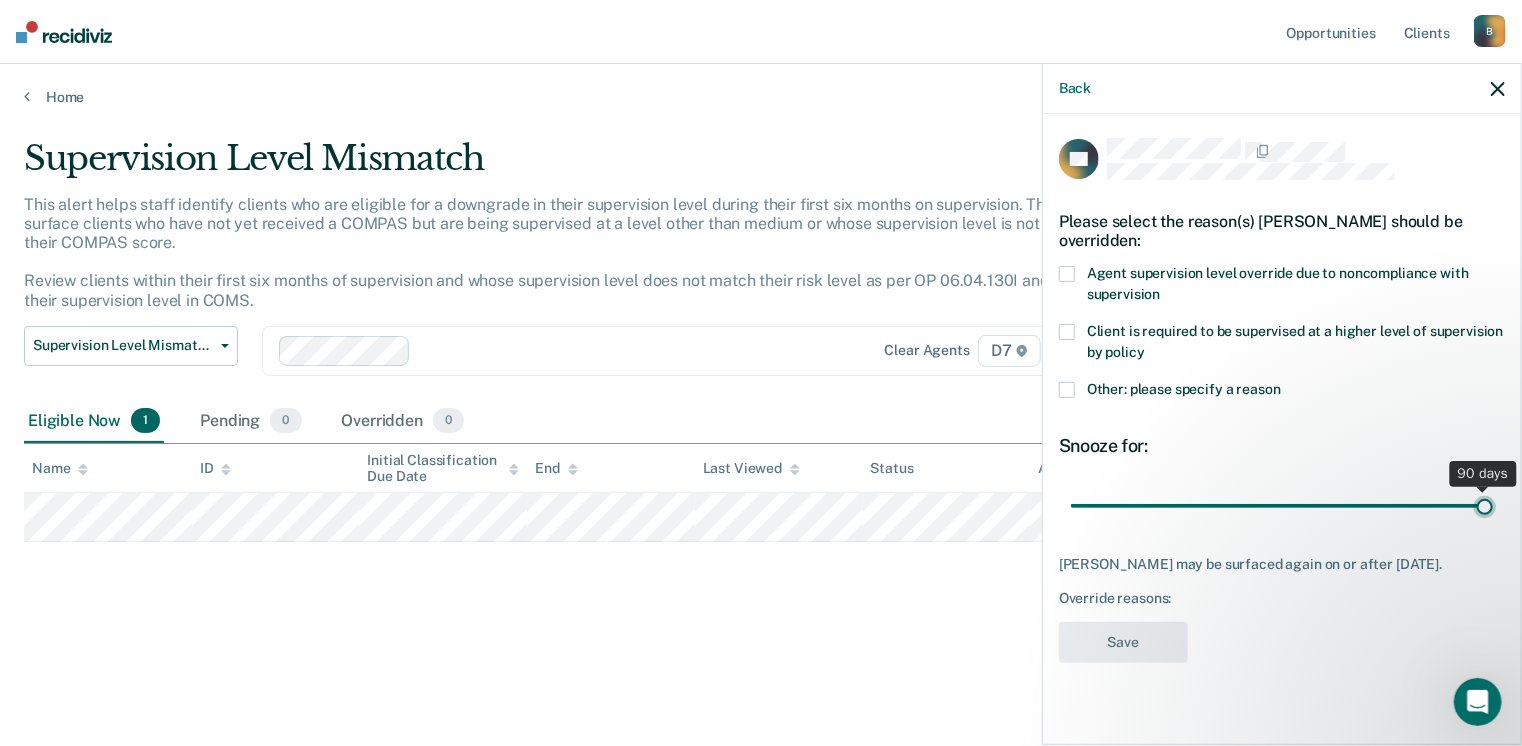 type on "90" 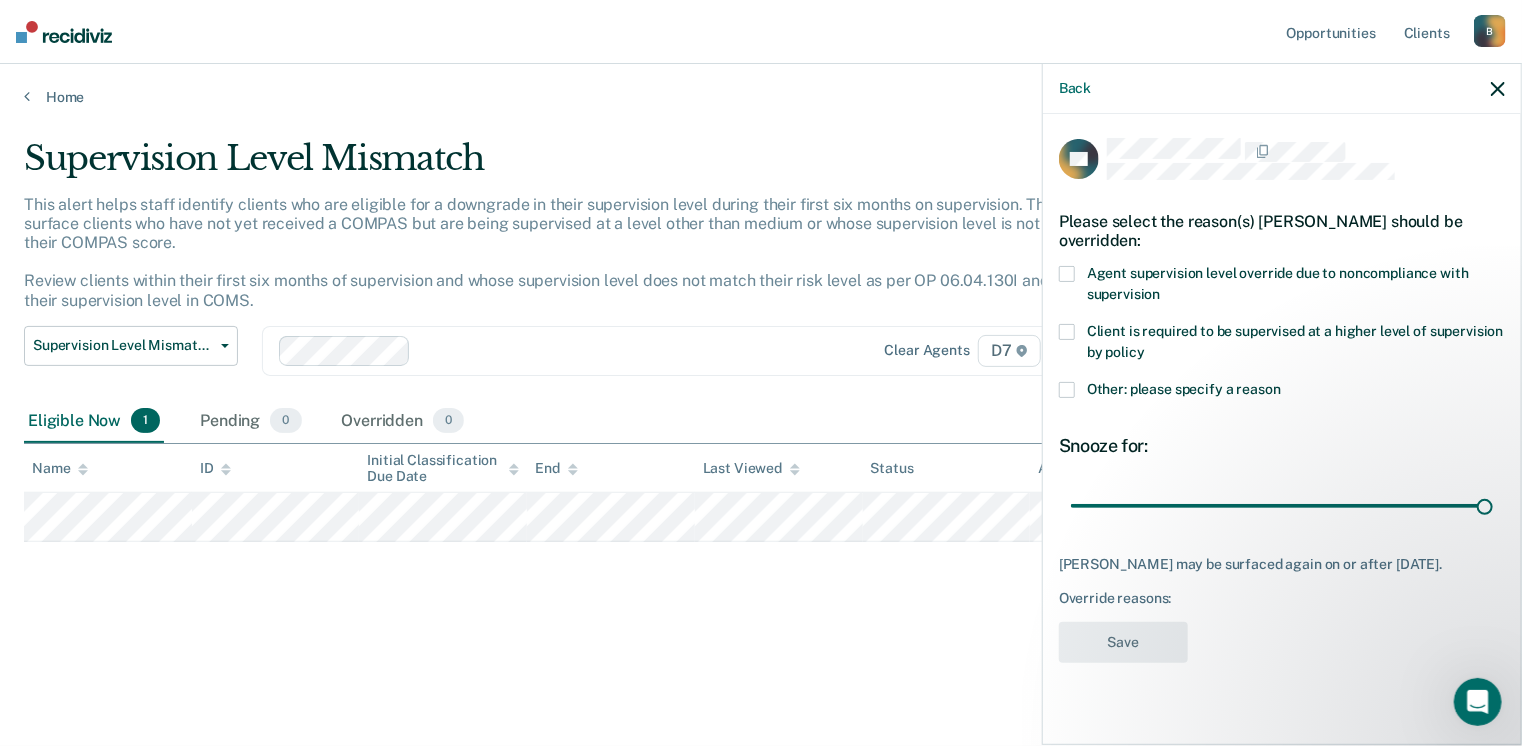 click on "Client is required to be supervised at a higher level of supervision by policy" at bounding box center (1282, 345) 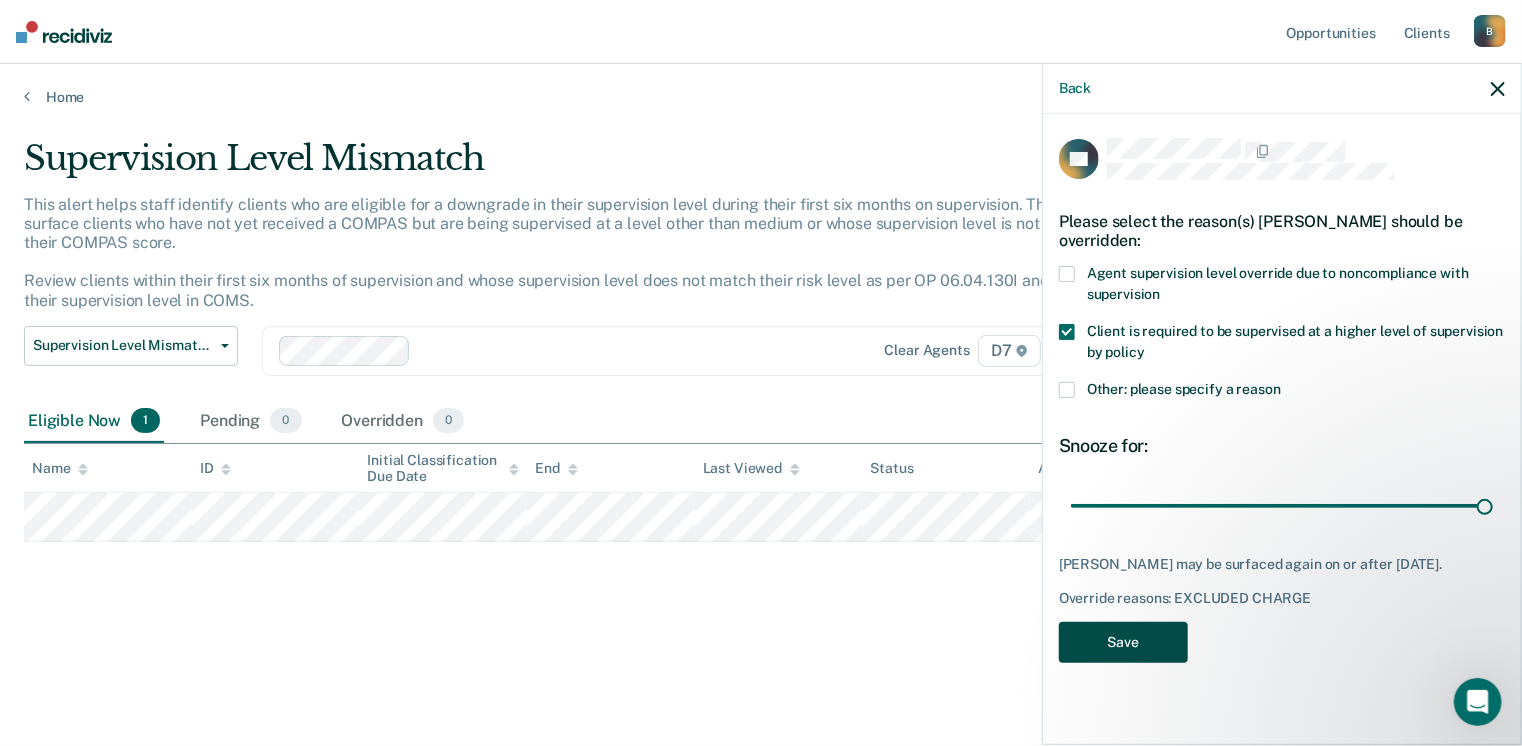click on "Save" at bounding box center (1123, 642) 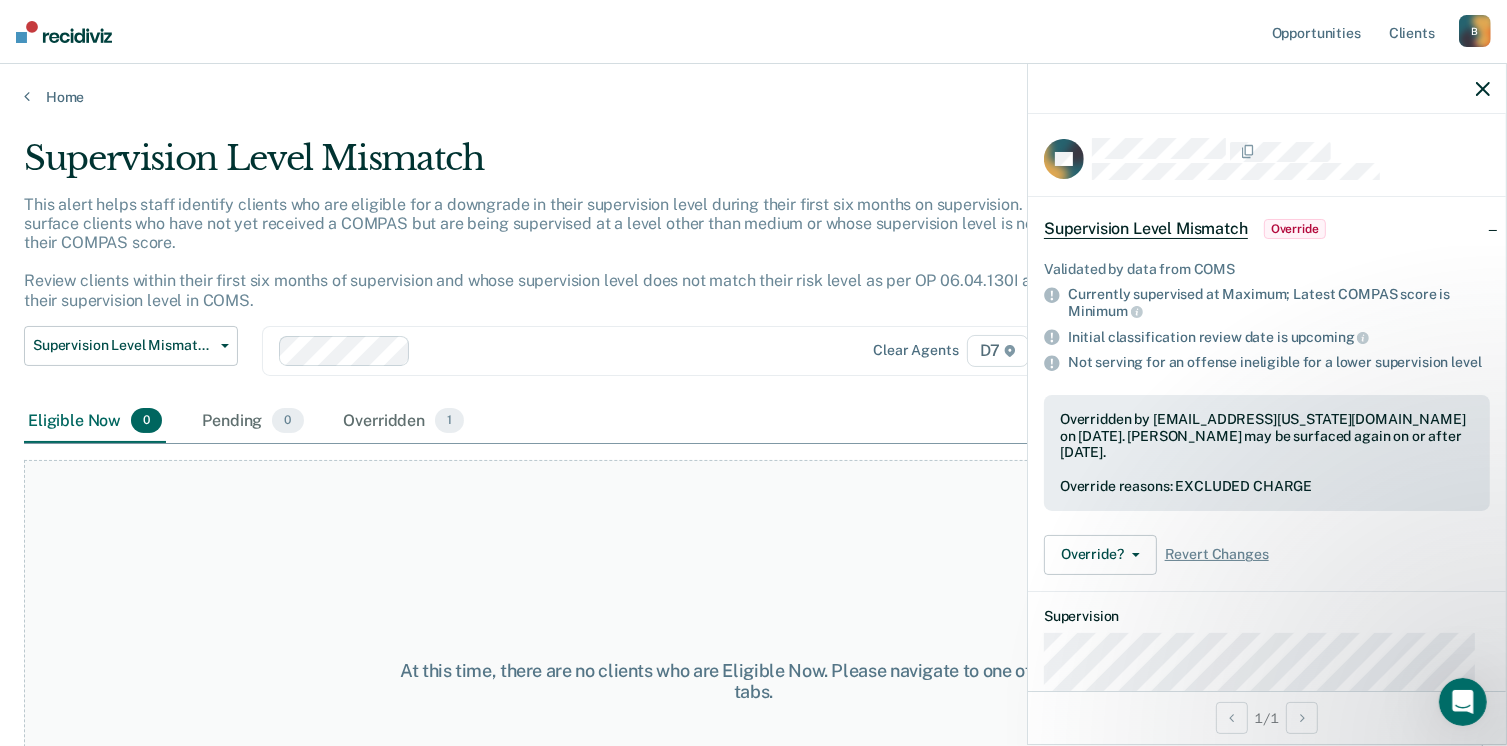 click 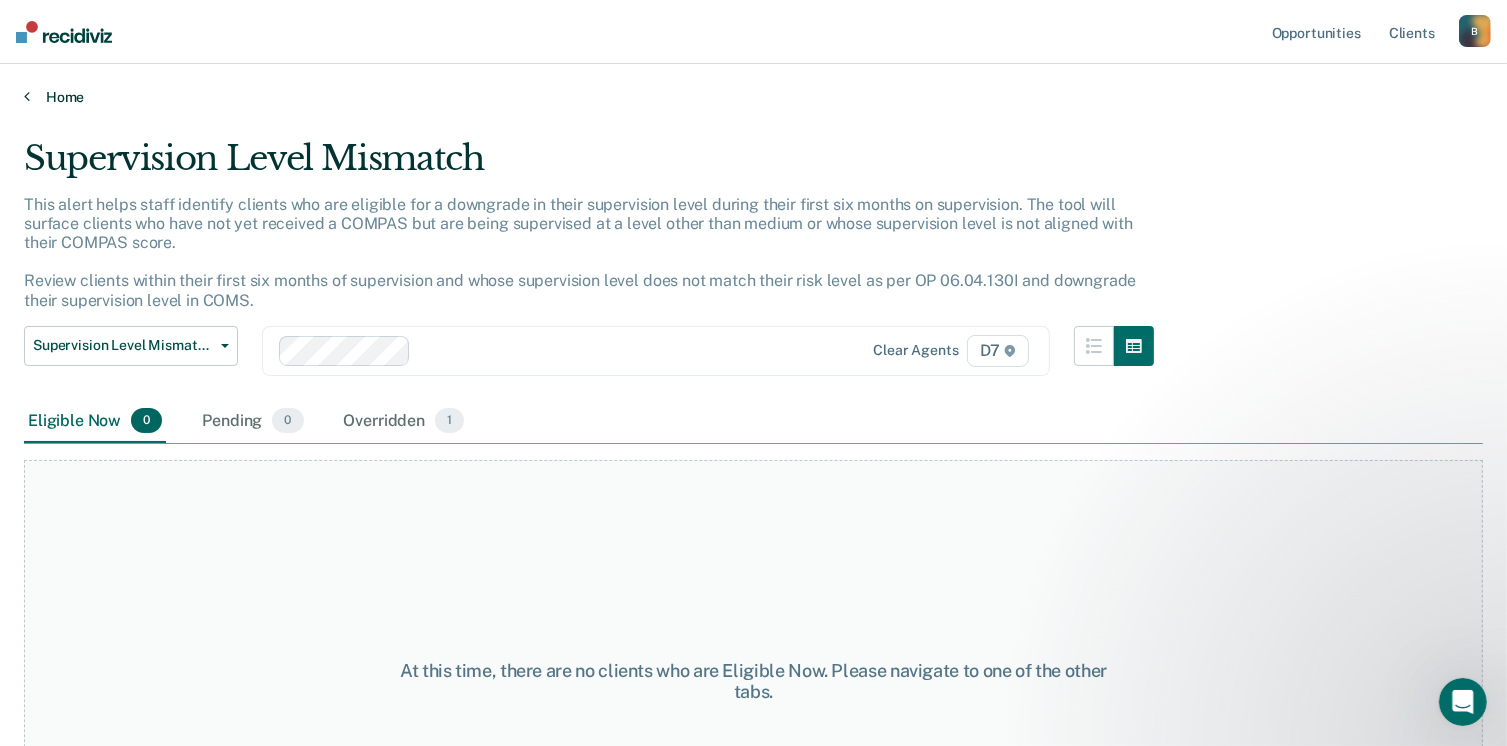 click on "Home" at bounding box center (753, 97) 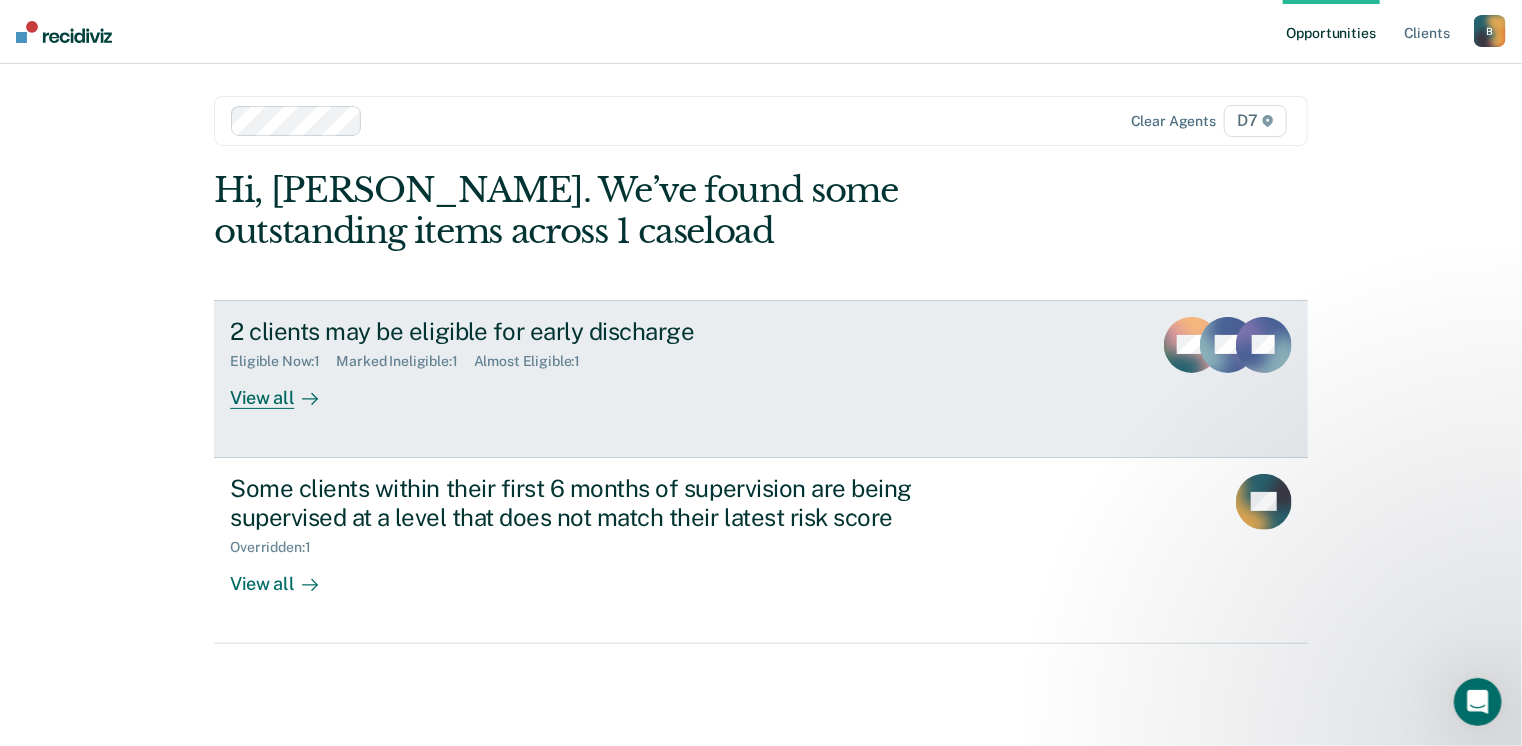 click on "2 clients may be eligible for early discharge Eligible Now :  1 Marked Ineligible :  1 Almost Eligible :  1 View all   MB RG TE" at bounding box center [761, 379] 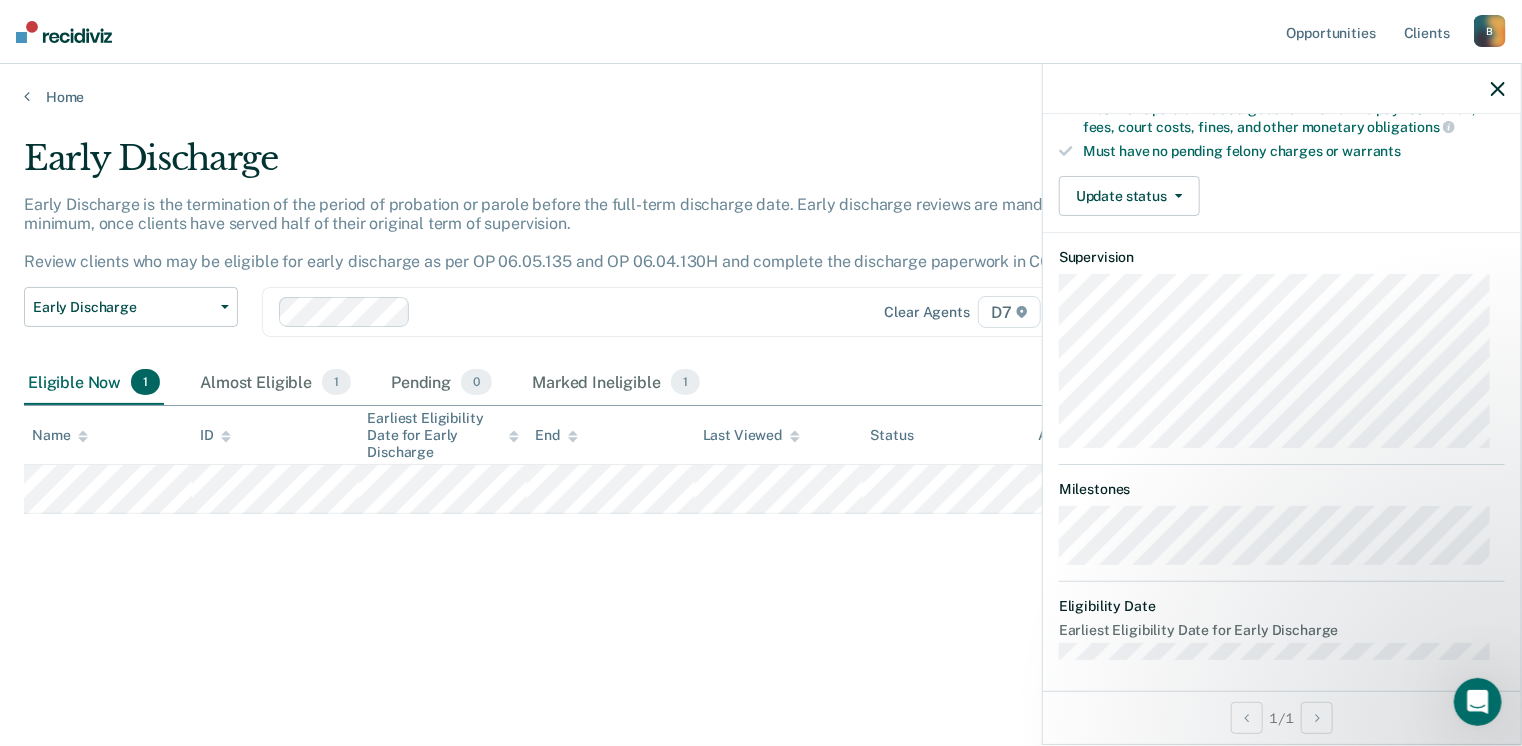 scroll, scrollTop: 0, scrollLeft: 0, axis: both 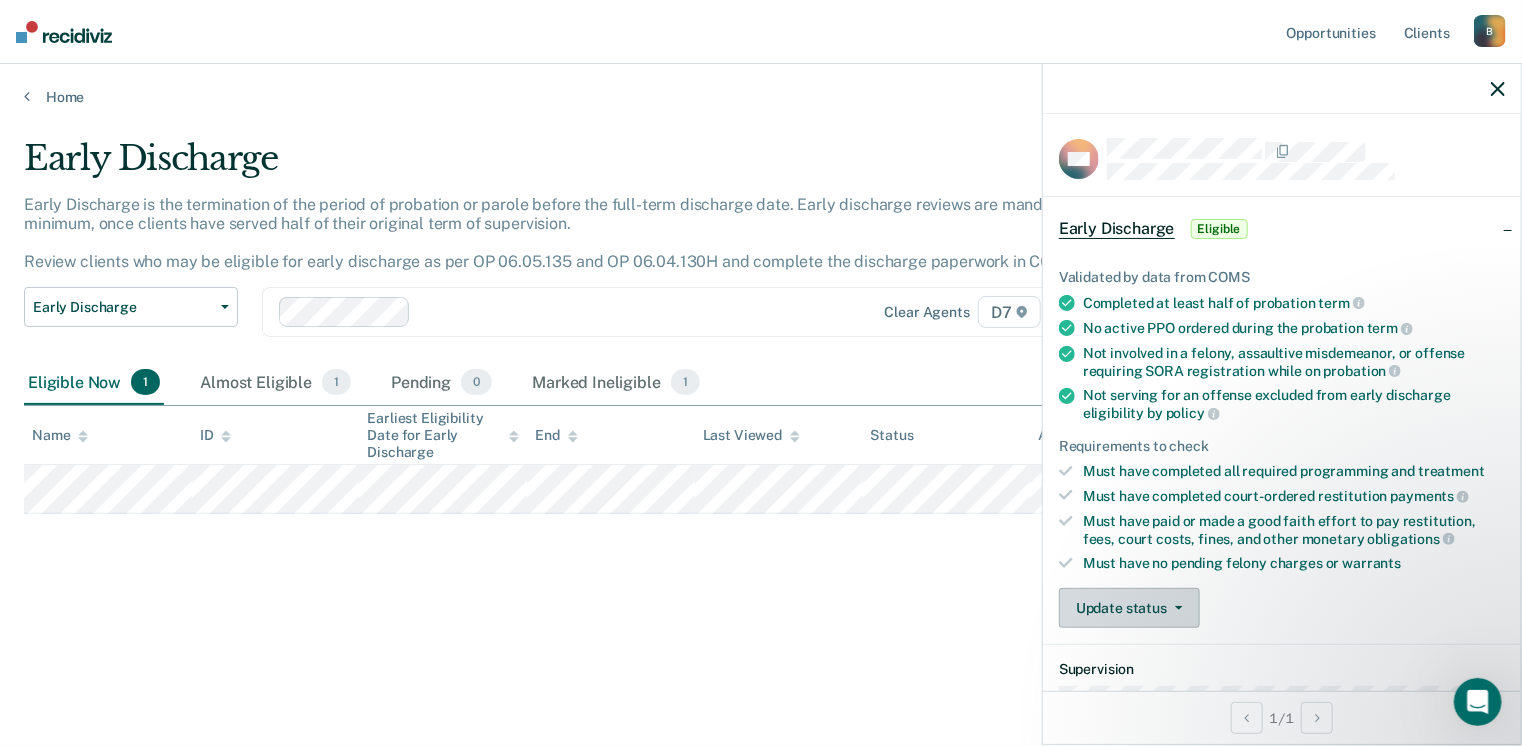 click on "Update status" at bounding box center (1129, 608) 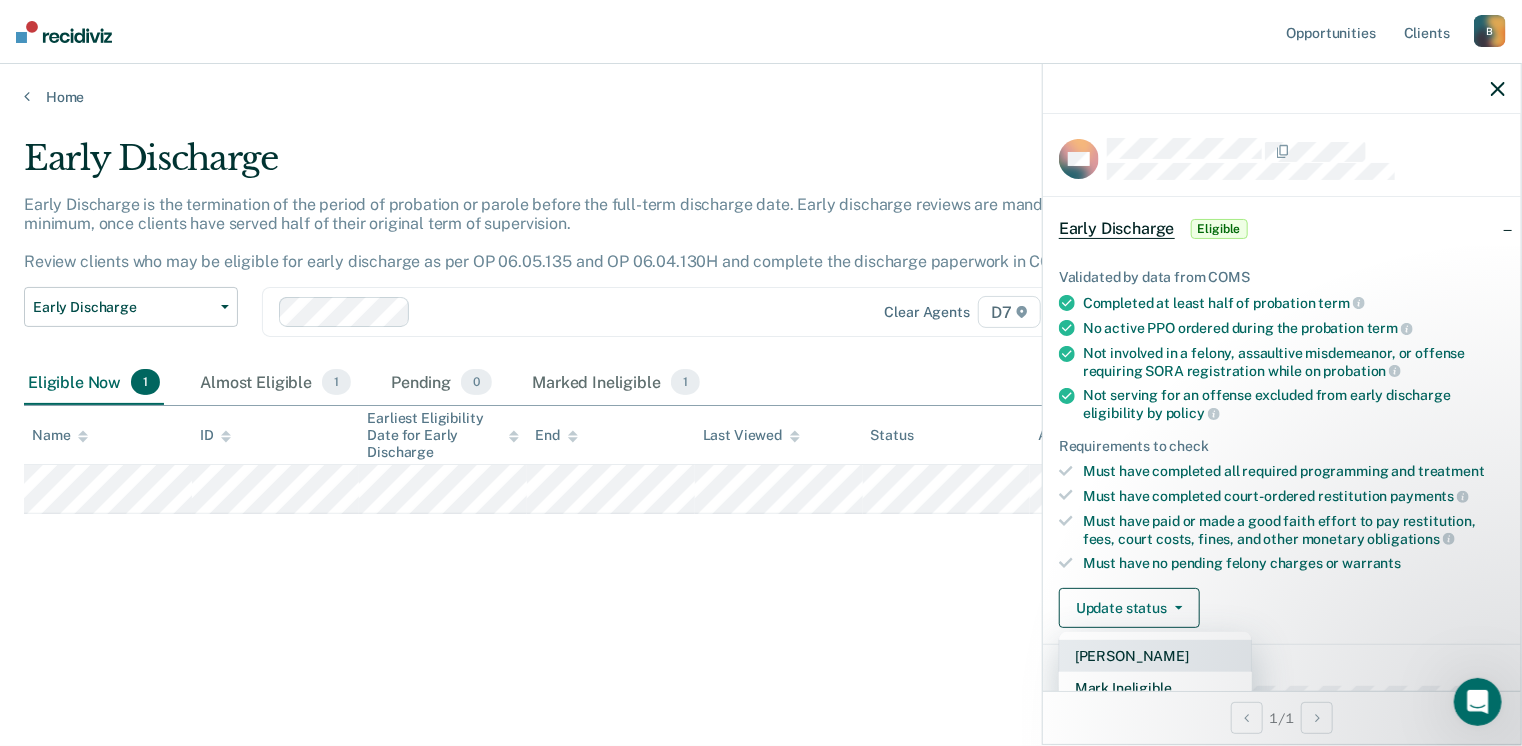 scroll, scrollTop: 200, scrollLeft: 0, axis: vertical 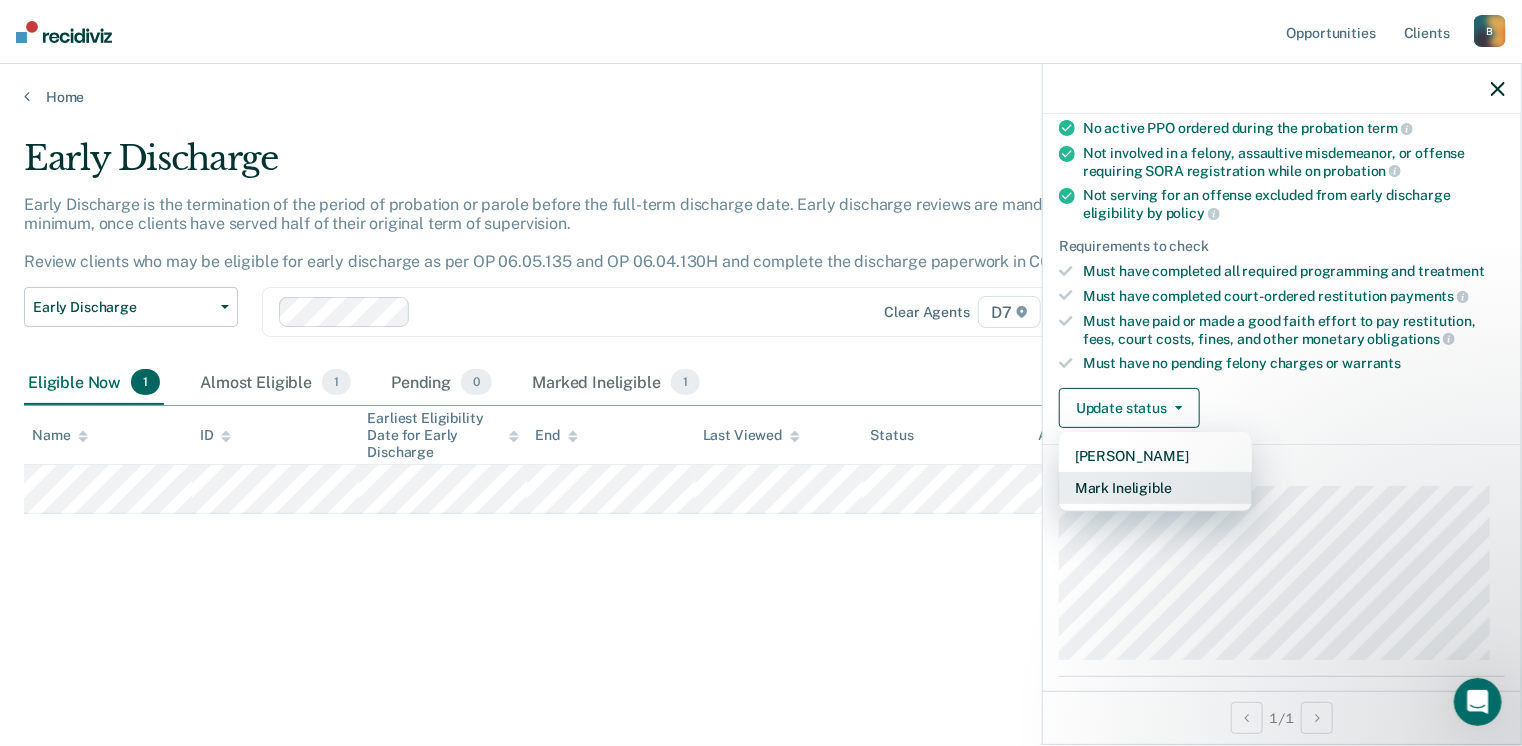 click on "Mark Ineligible" at bounding box center (1155, 488) 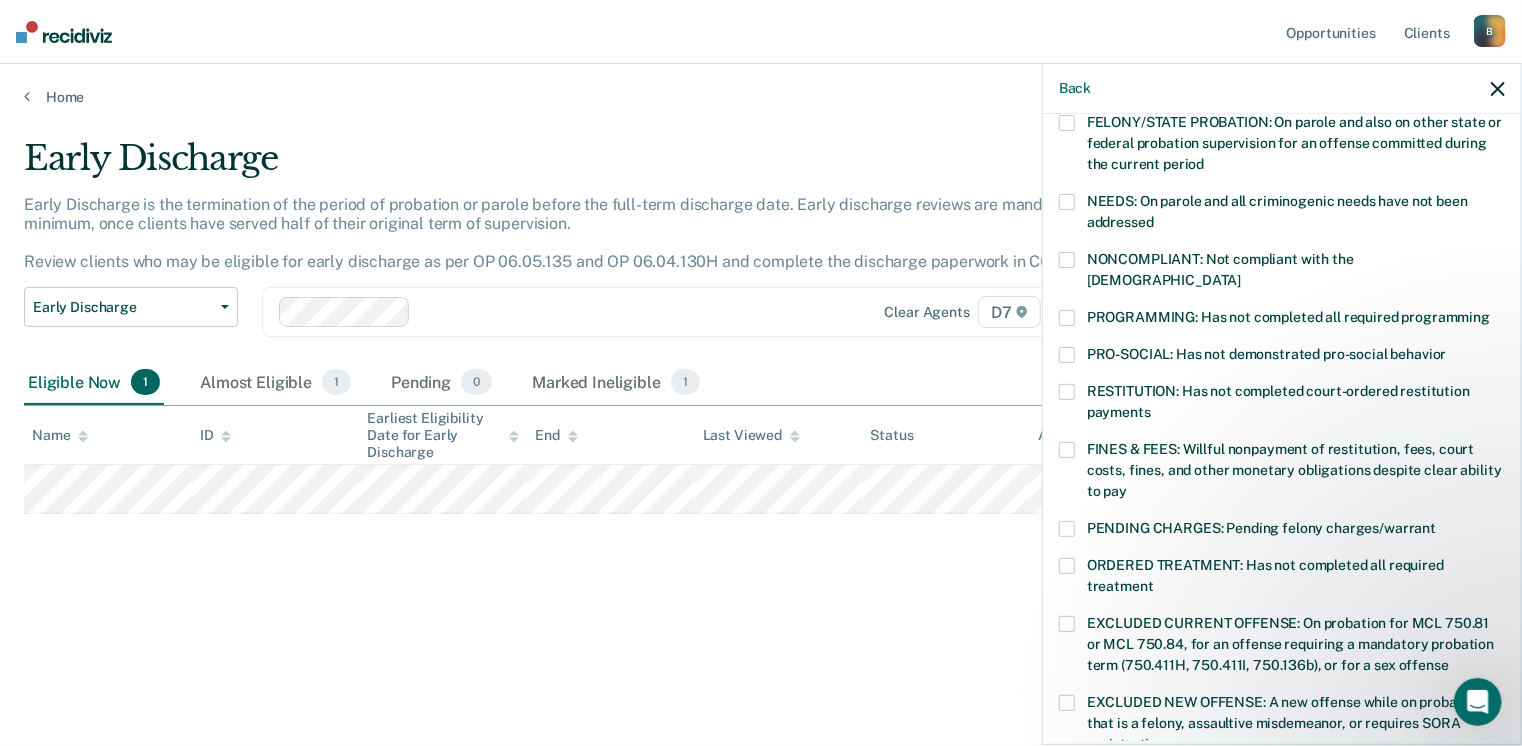 scroll, scrollTop: 300, scrollLeft: 0, axis: vertical 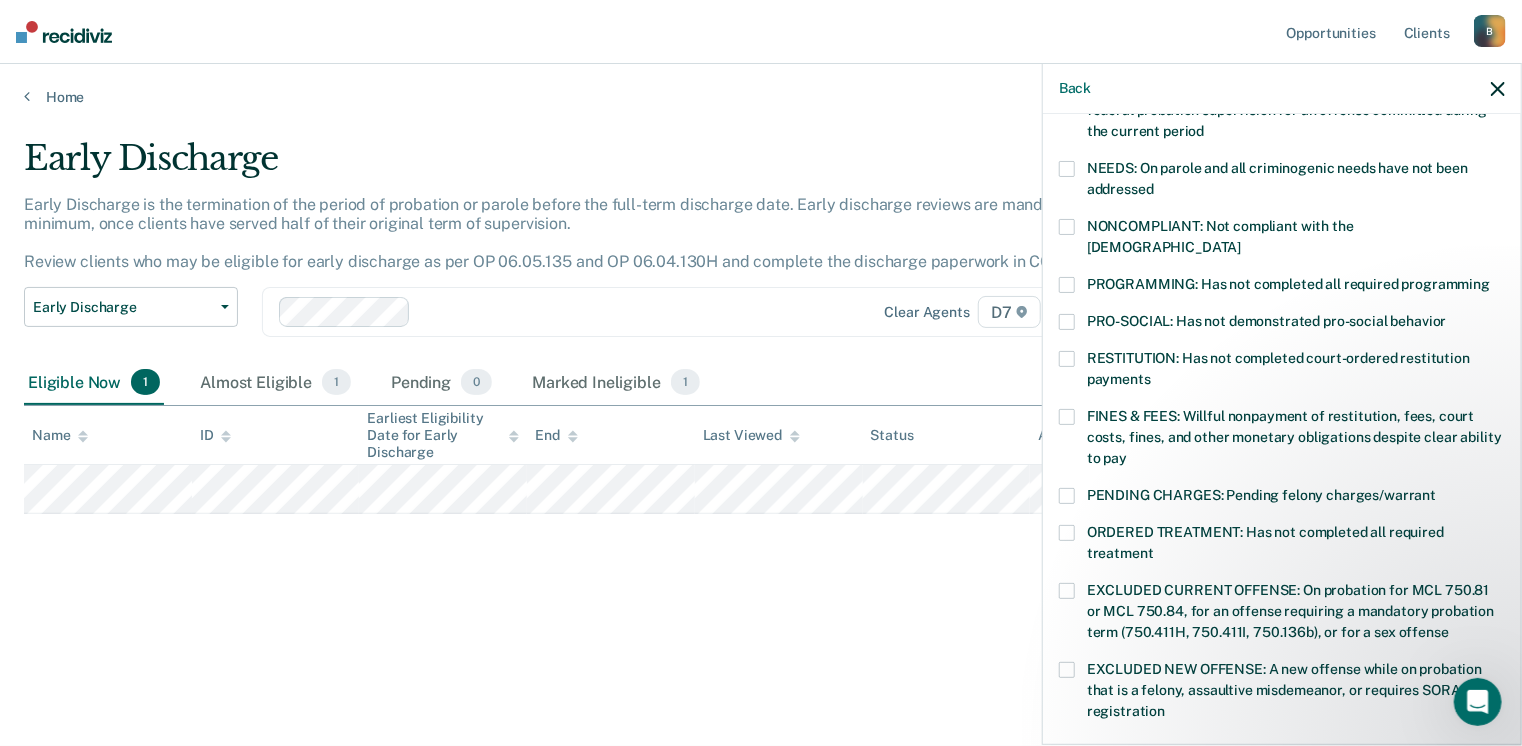 click on "EXCLUDED CURRENT OFFENSE: On probation for MCL 750.81 or MCL 750.84, for an offense requiring a mandatory probation term (750.411H, 750.411I, 750.136b), or for a sex offense" at bounding box center (1282, 614) 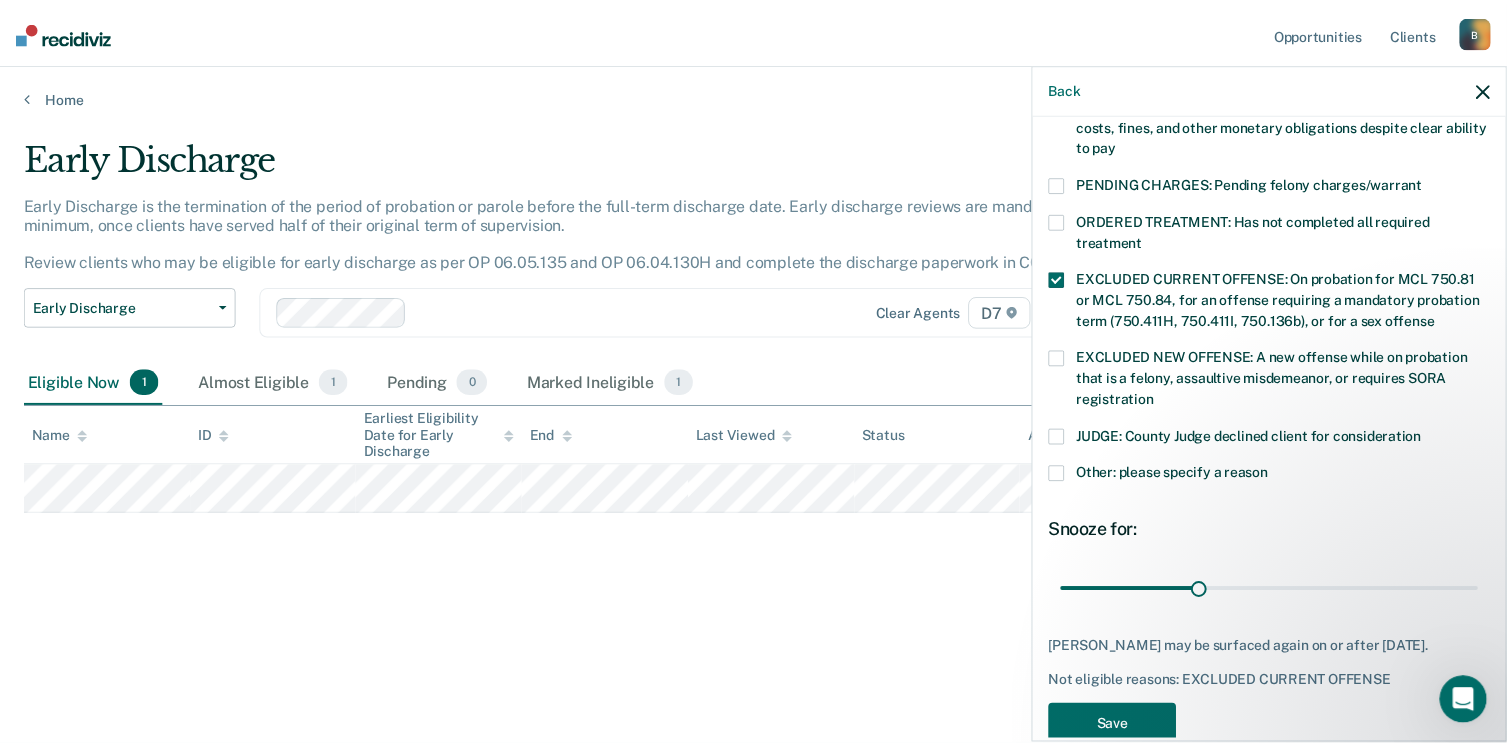 scroll, scrollTop: 647, scrollLeft: 0, axis: vertical 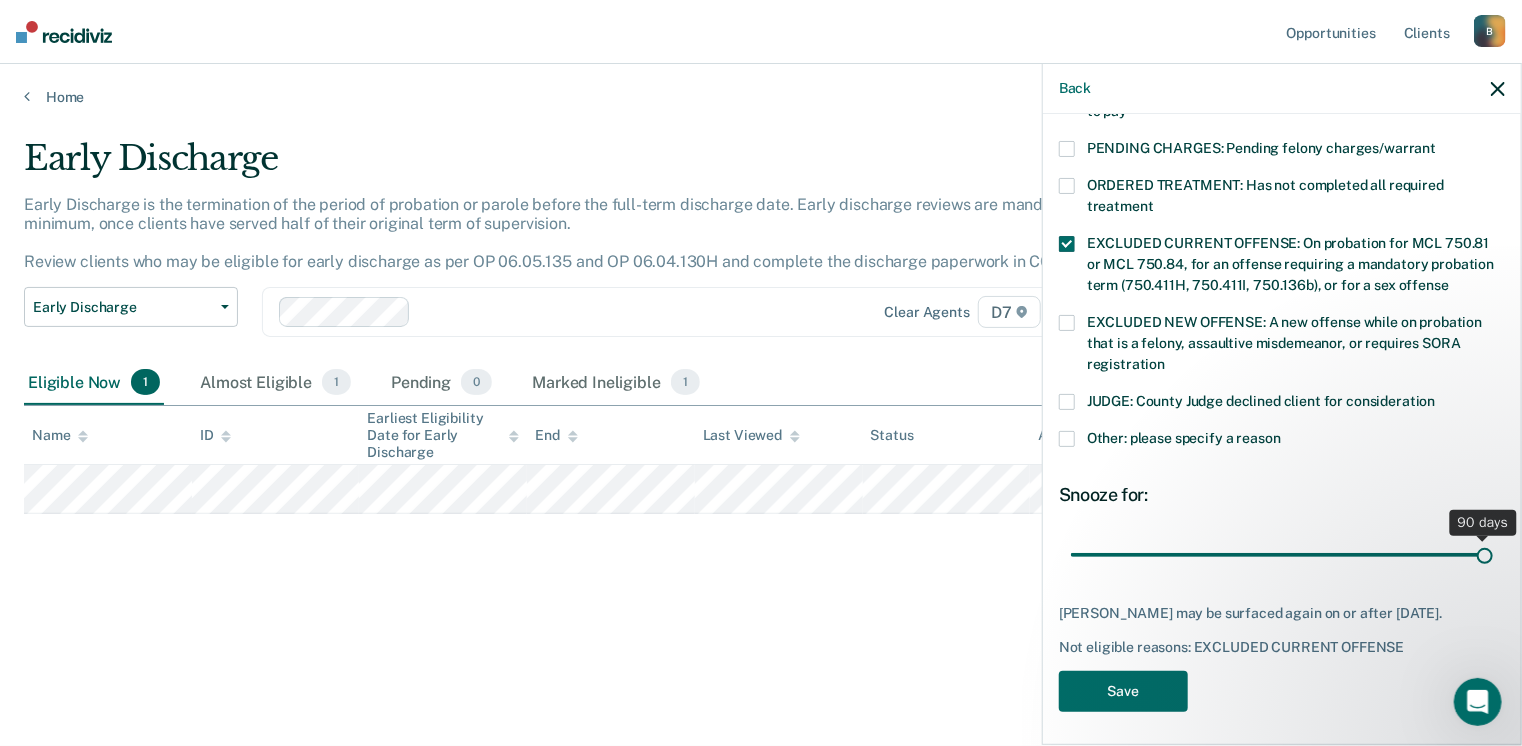drag, startPoint x: 1207, startPoint y: 536, endPoint x: 1571, endPoint y: 537, distance: 364.00137 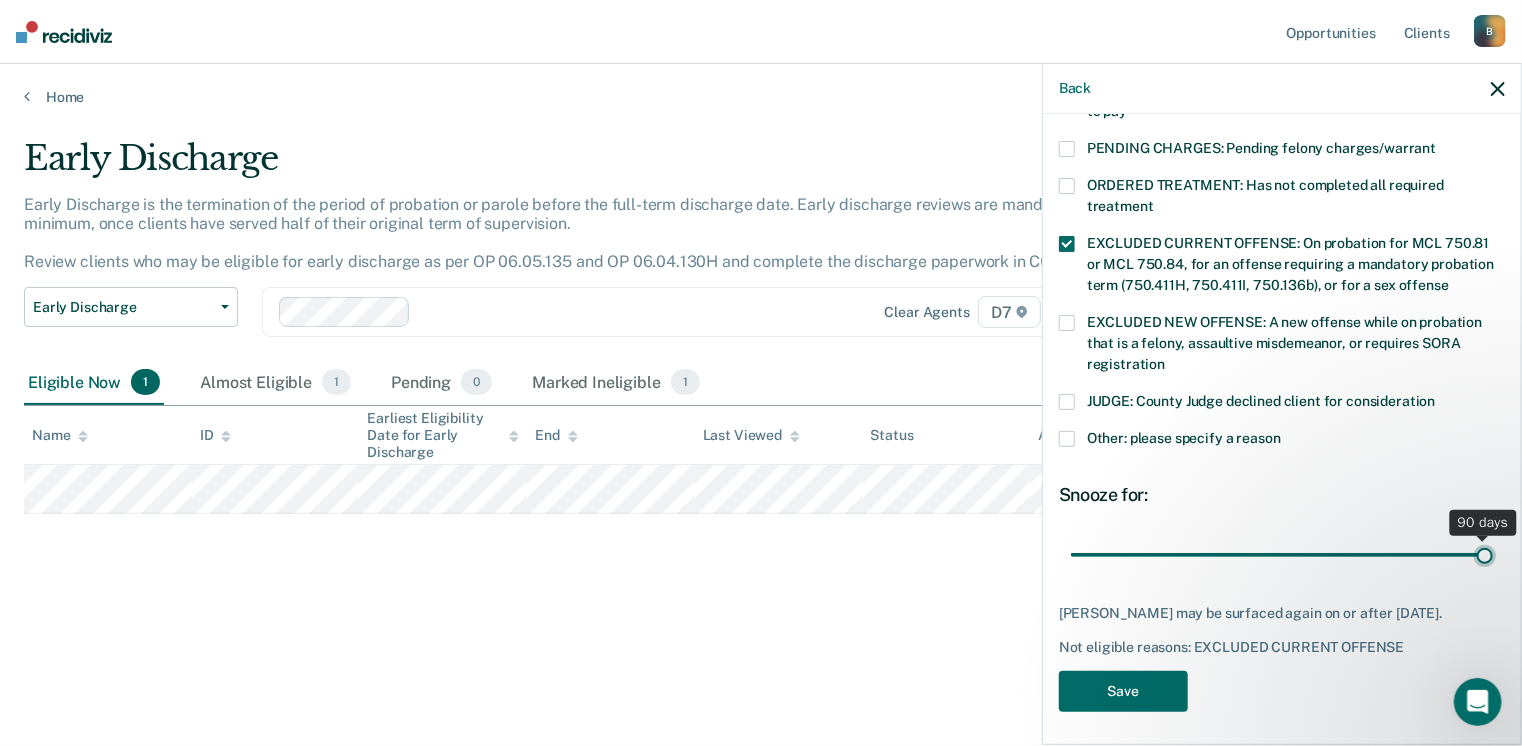 type on "90" 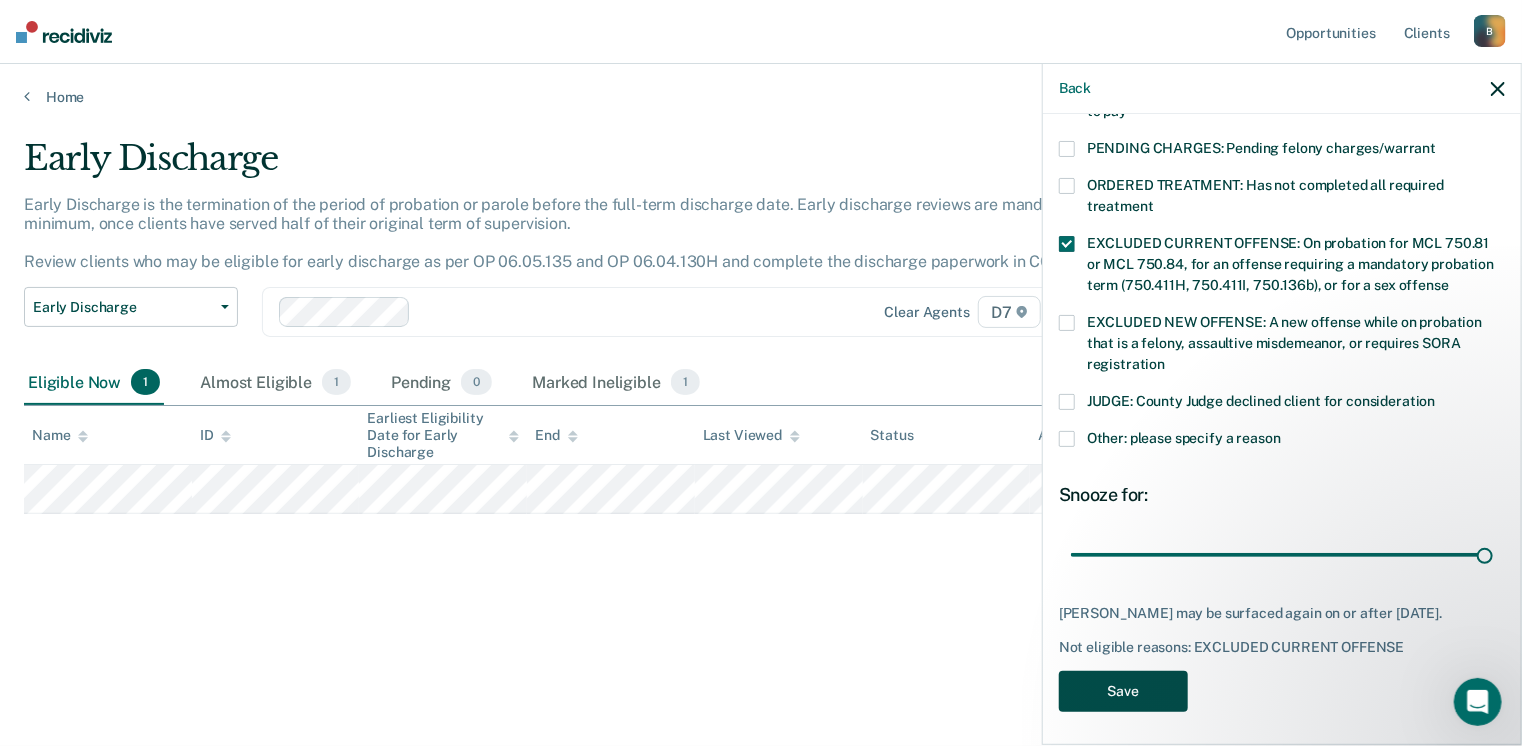 click on "Save" at bounding box center (1123, 691) 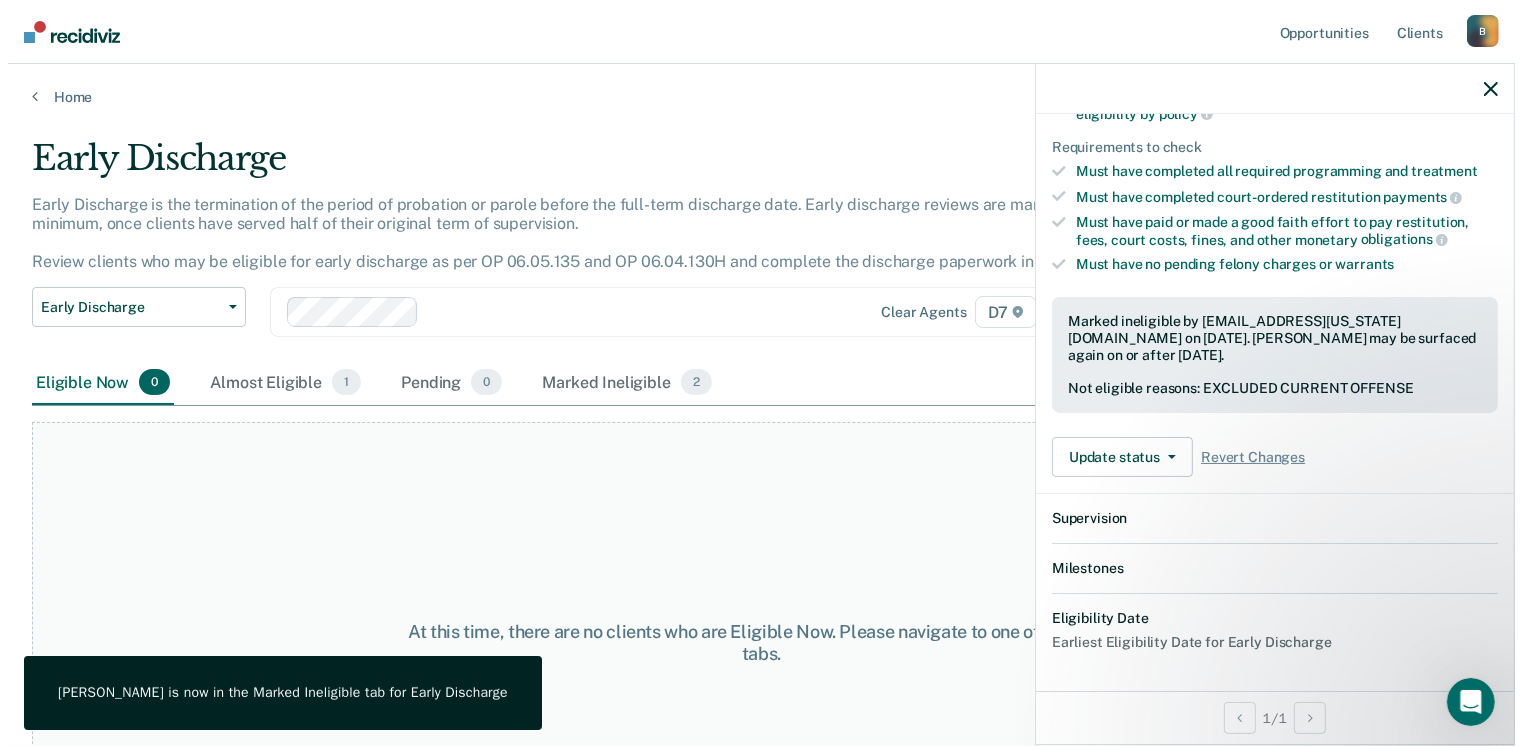 scroll, scrollTop: 560, scrollLeft: 0, axis: vertical 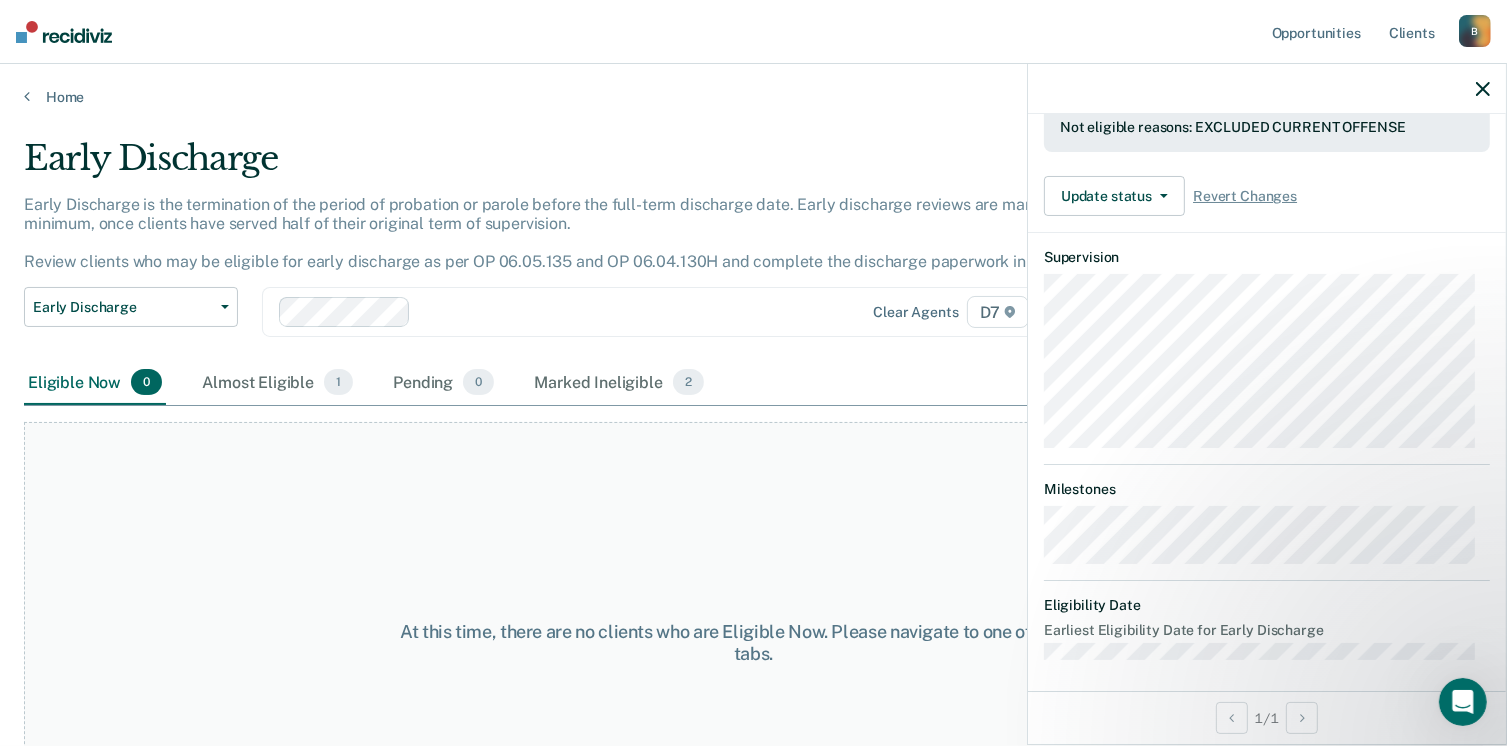 click on "Home" at bounding box center [753, 85] 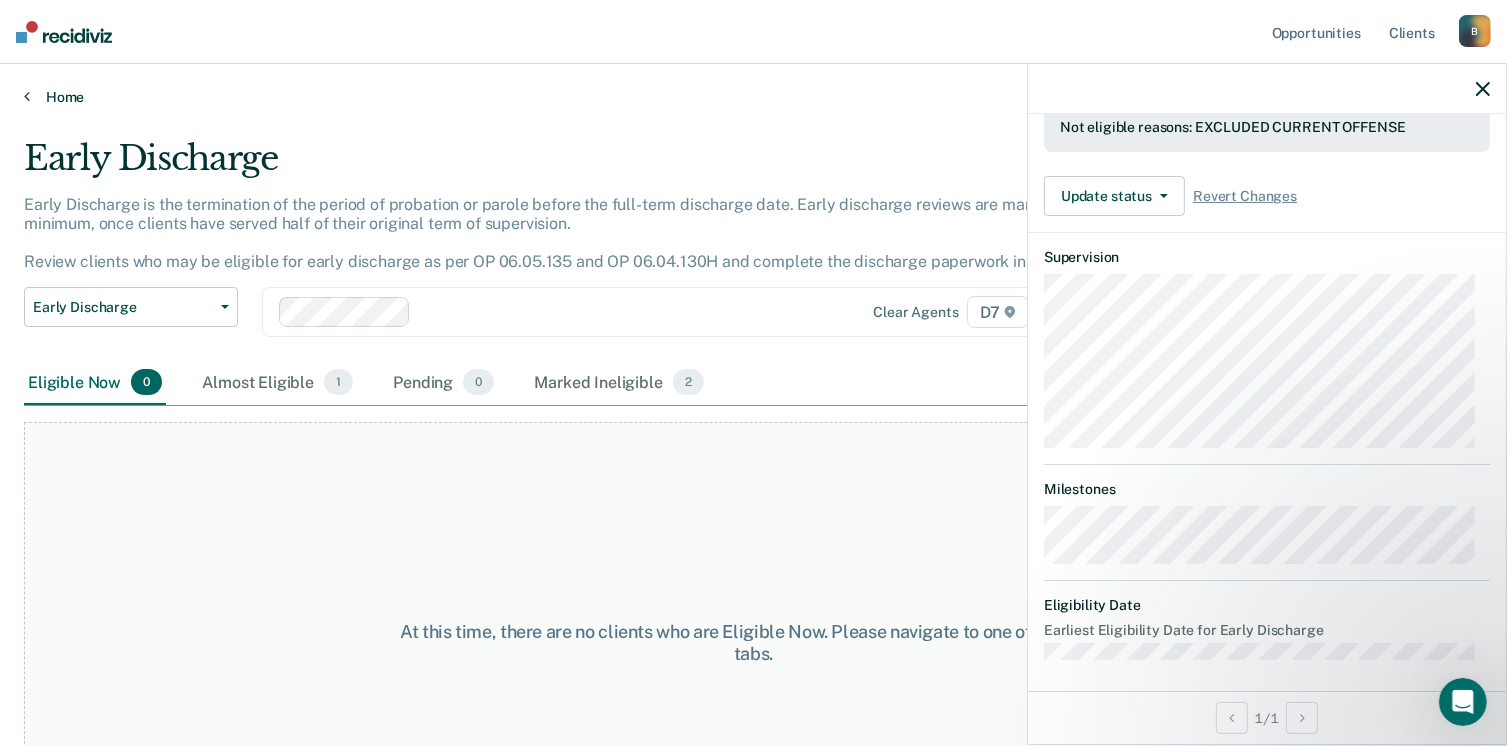click at bounding box center [27, 96] 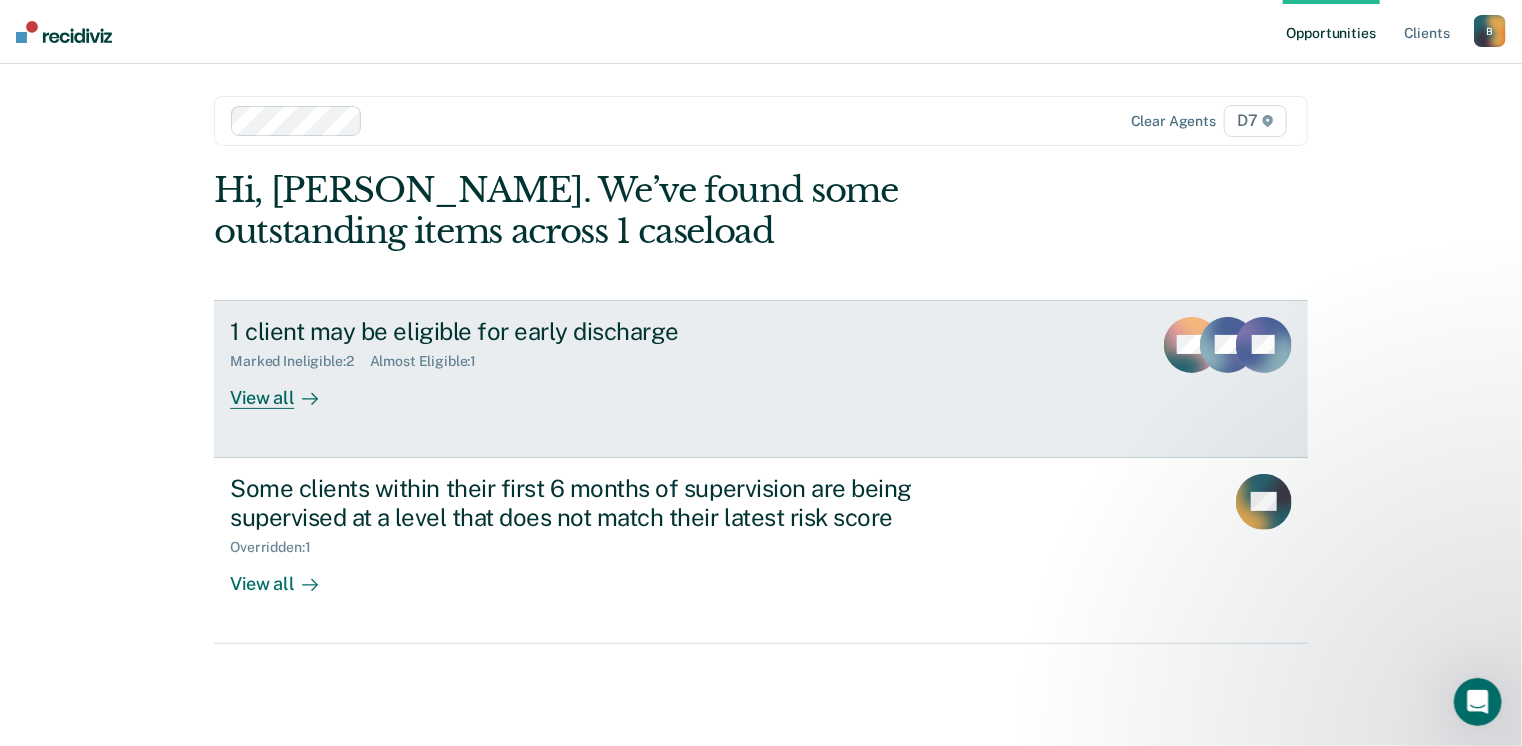 click on "1 client may be eligible for early discharge" at bounding box center [581, 331] 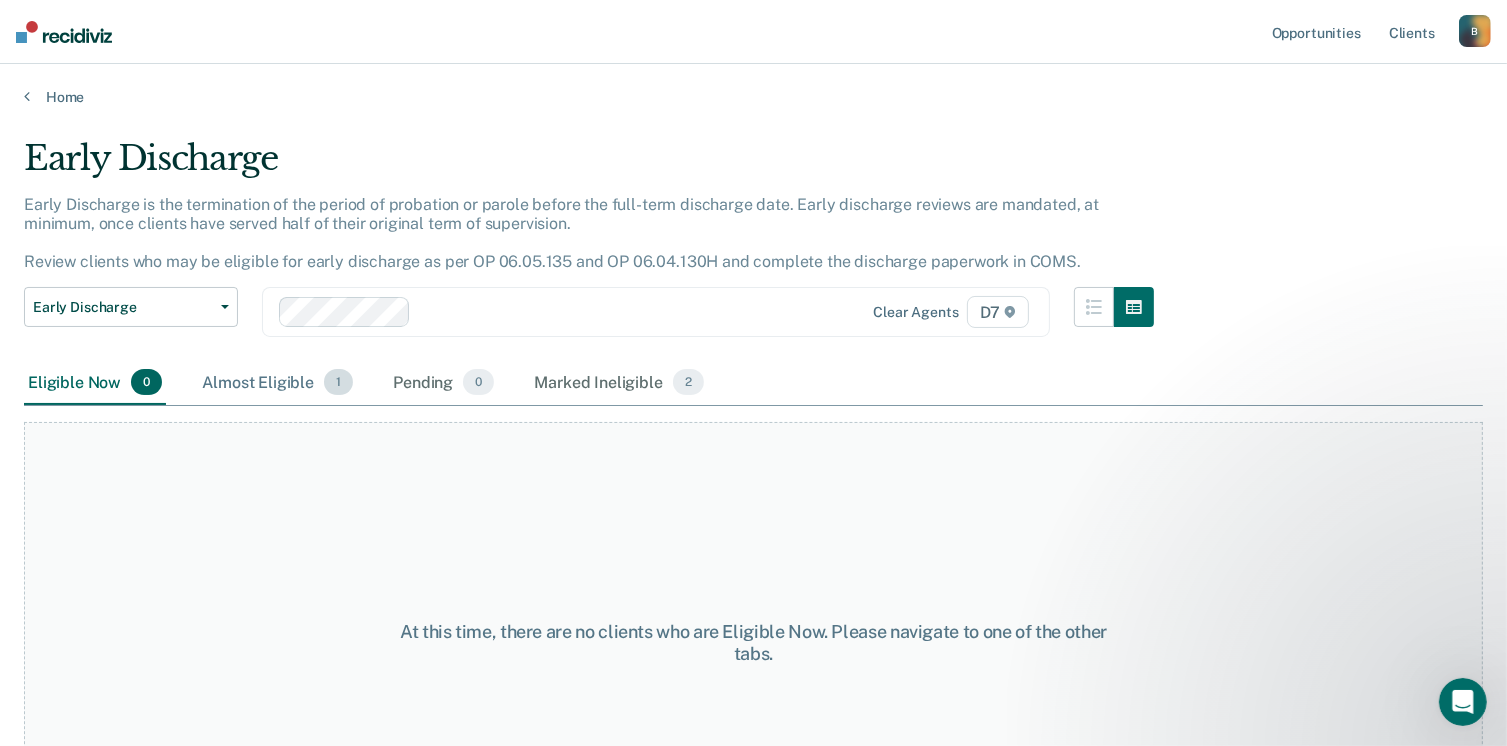 click on "Almost Eligible 1" at bounding box center [277, 383] 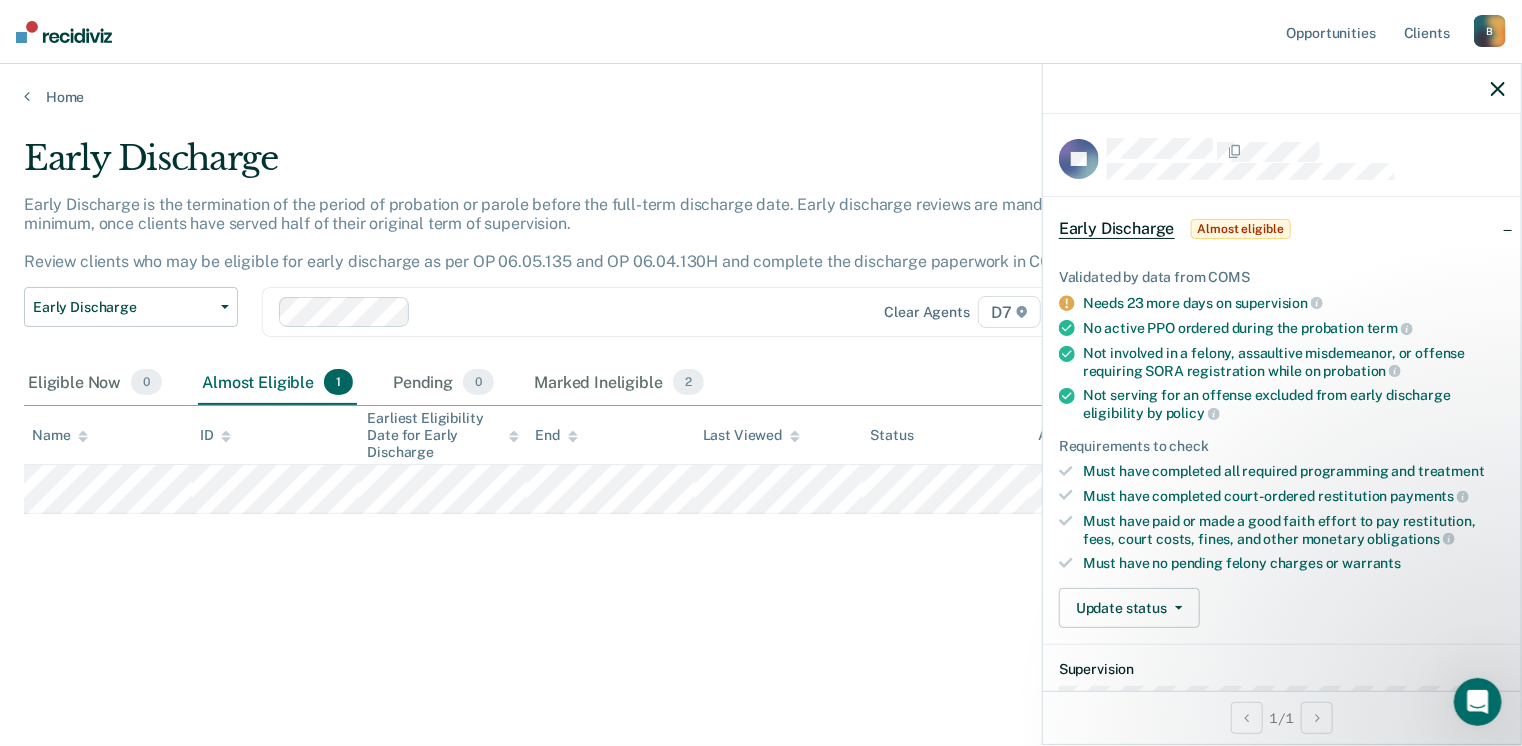 click on "Home" at bounding box center [761, 85] 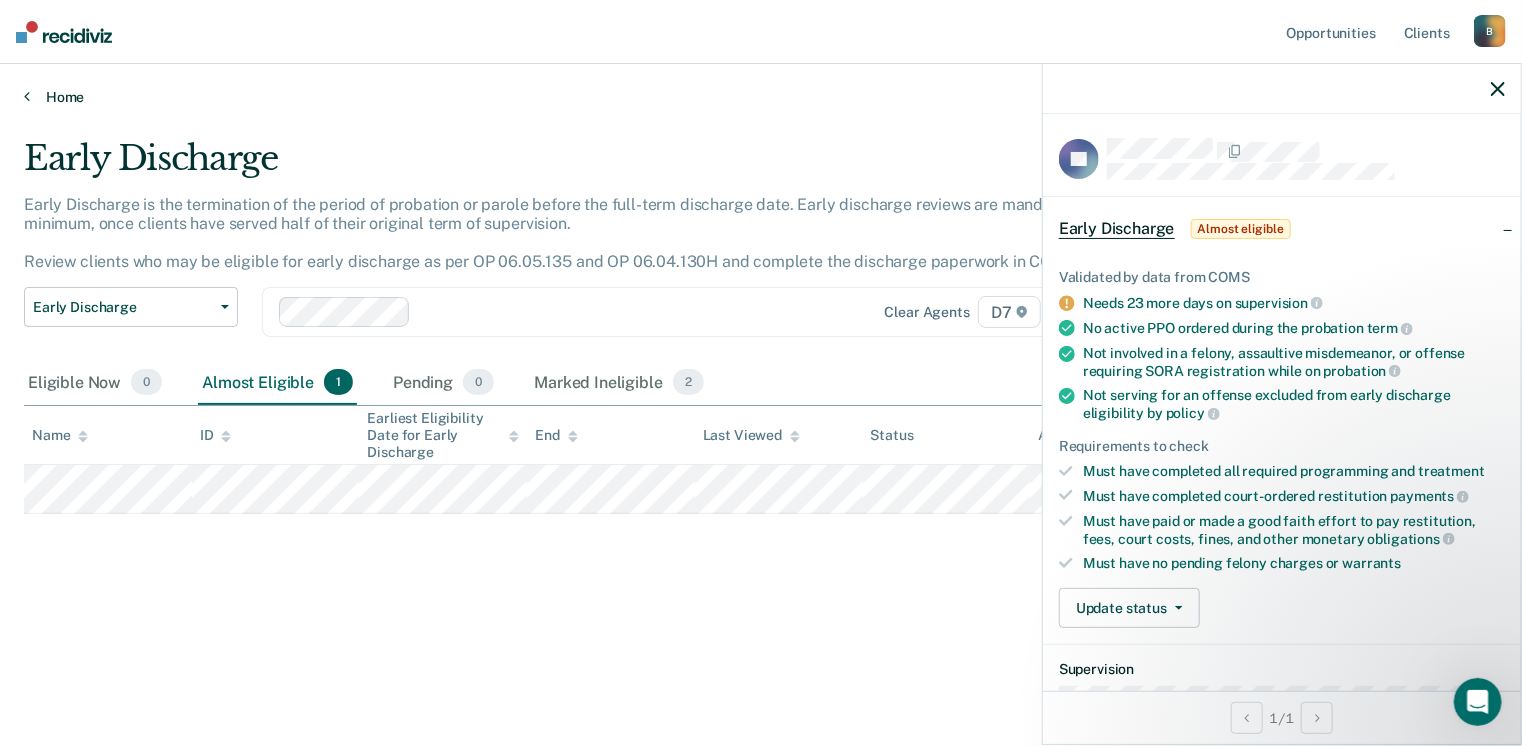 click on "Home" at bounding box center [761, 97] 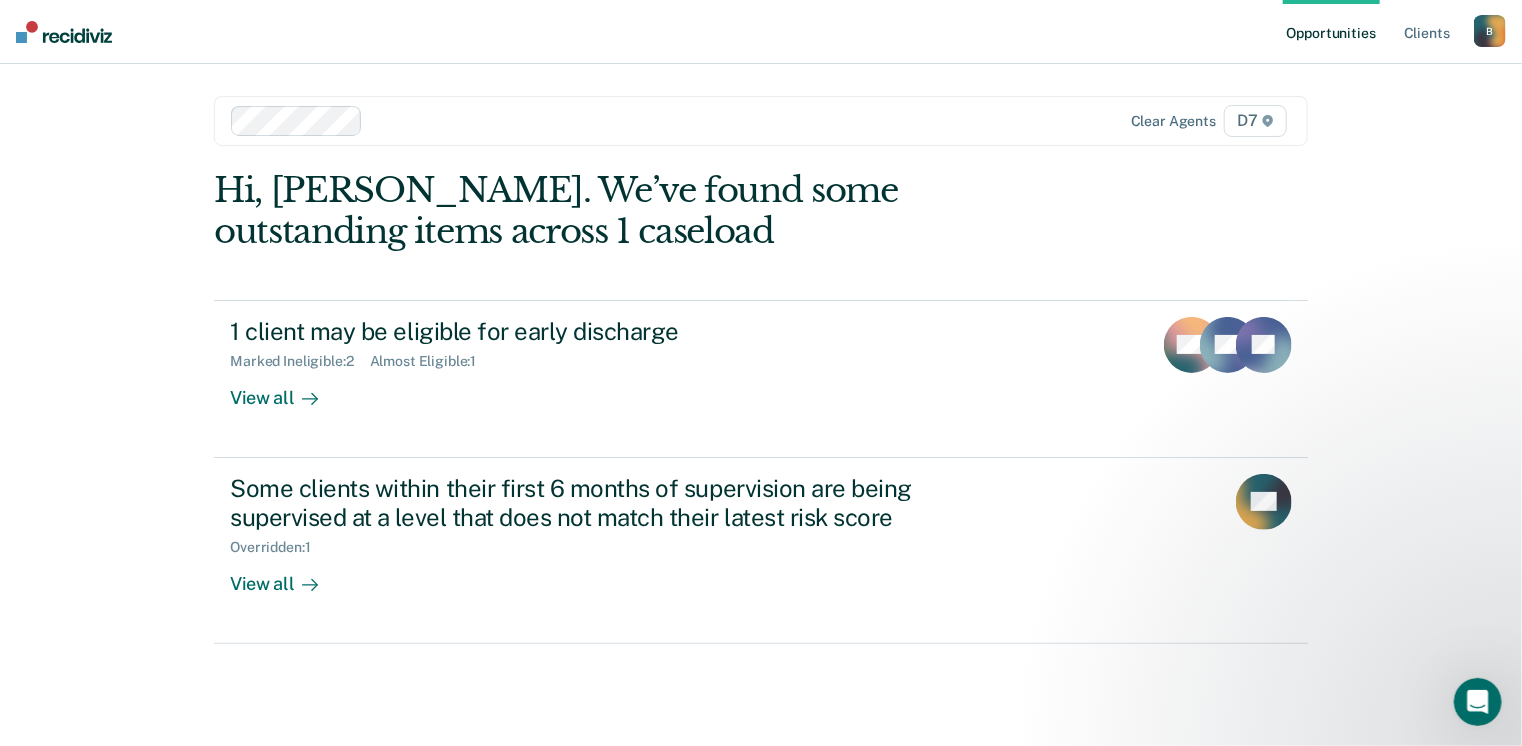 click on "B" at bounding box center [1490, 31] 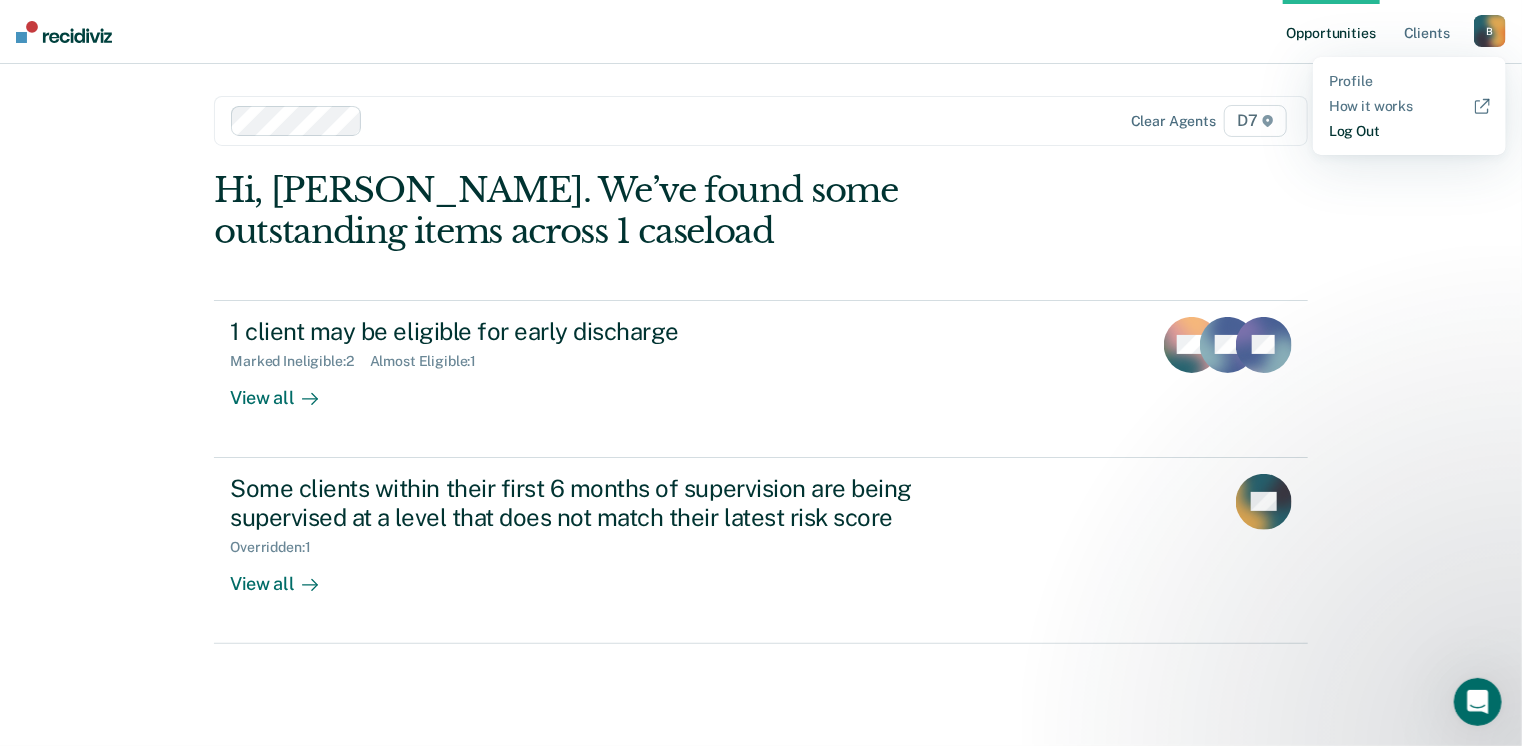 click on "Log Out" at bounding box center [1409, 131] 